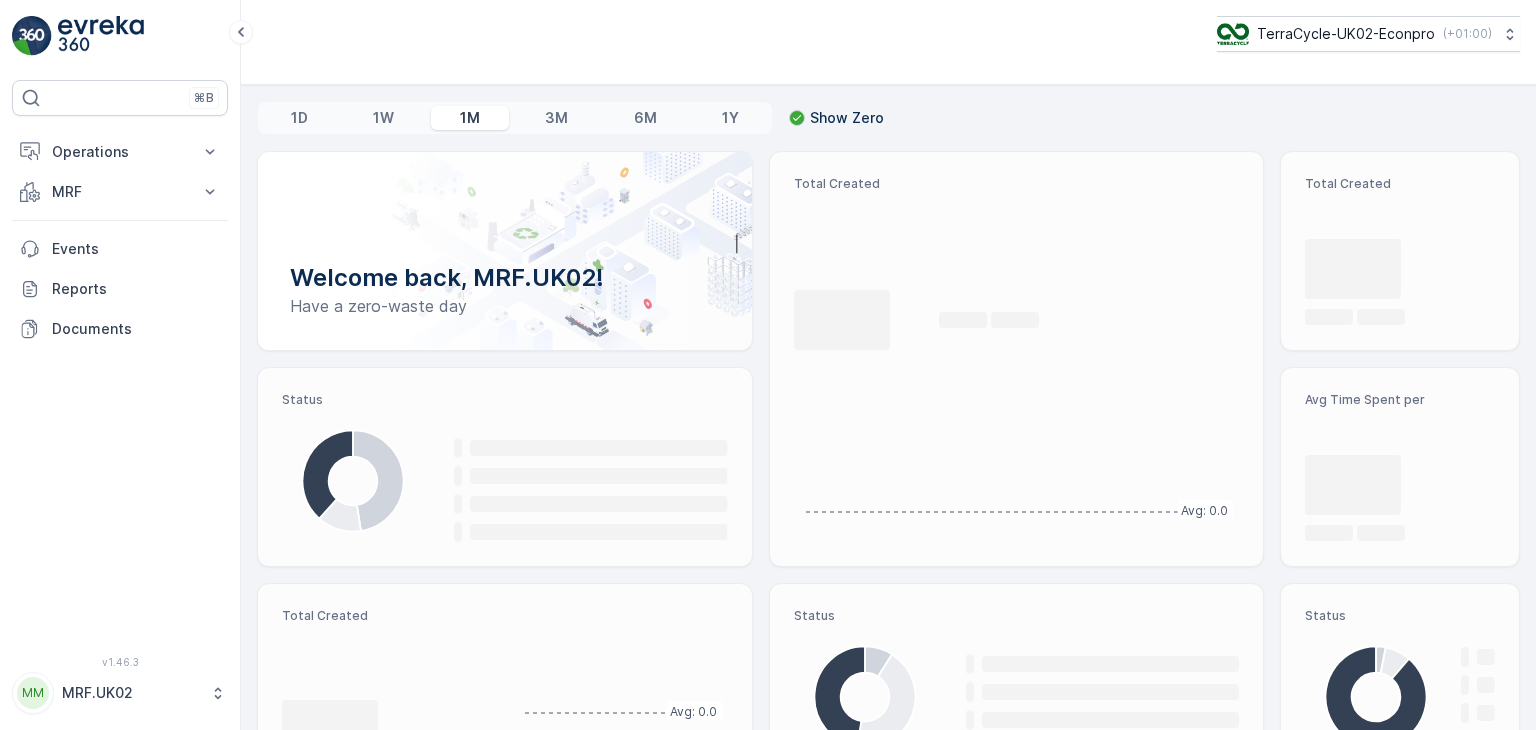 scroll, scrollTop: 0, scrollLeft: 0, axis: both 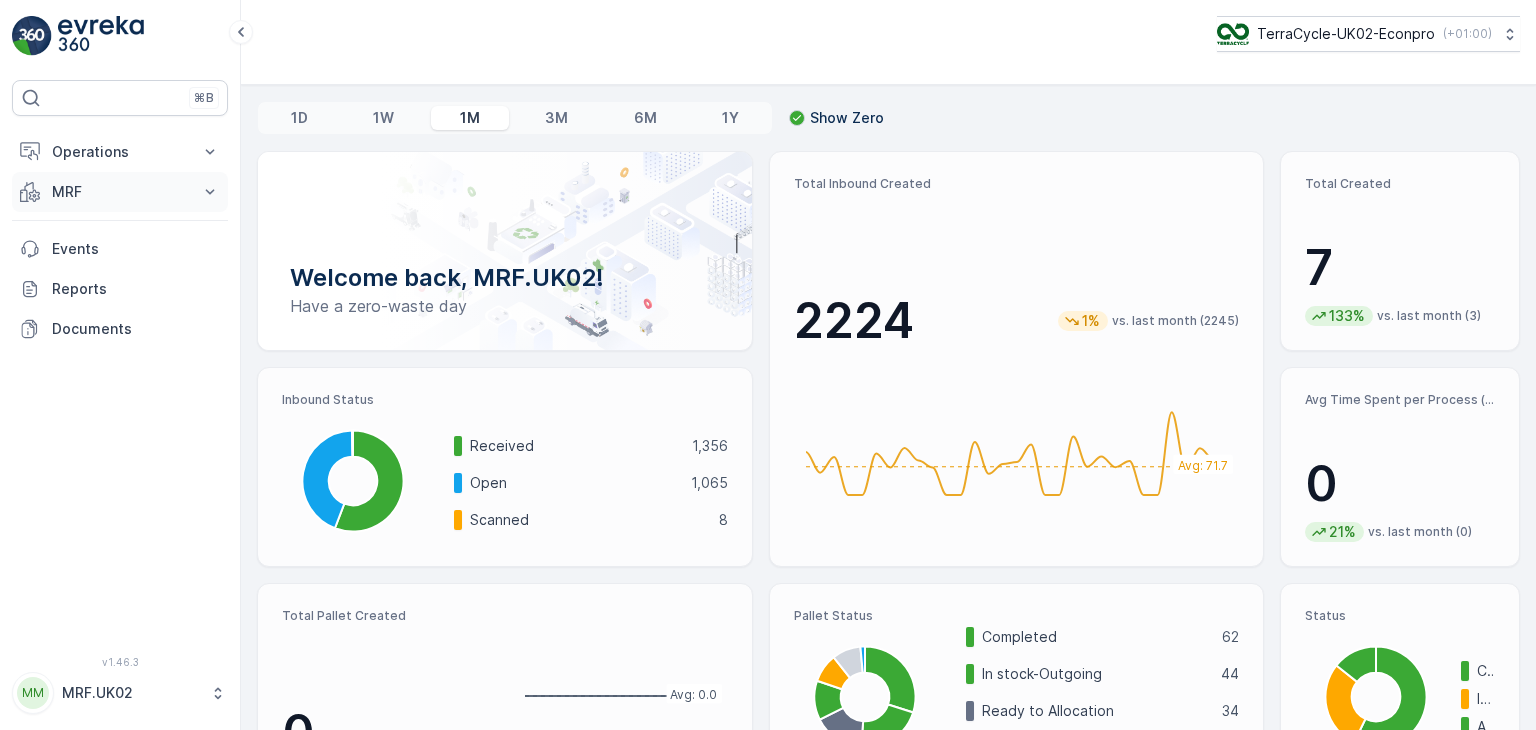 click 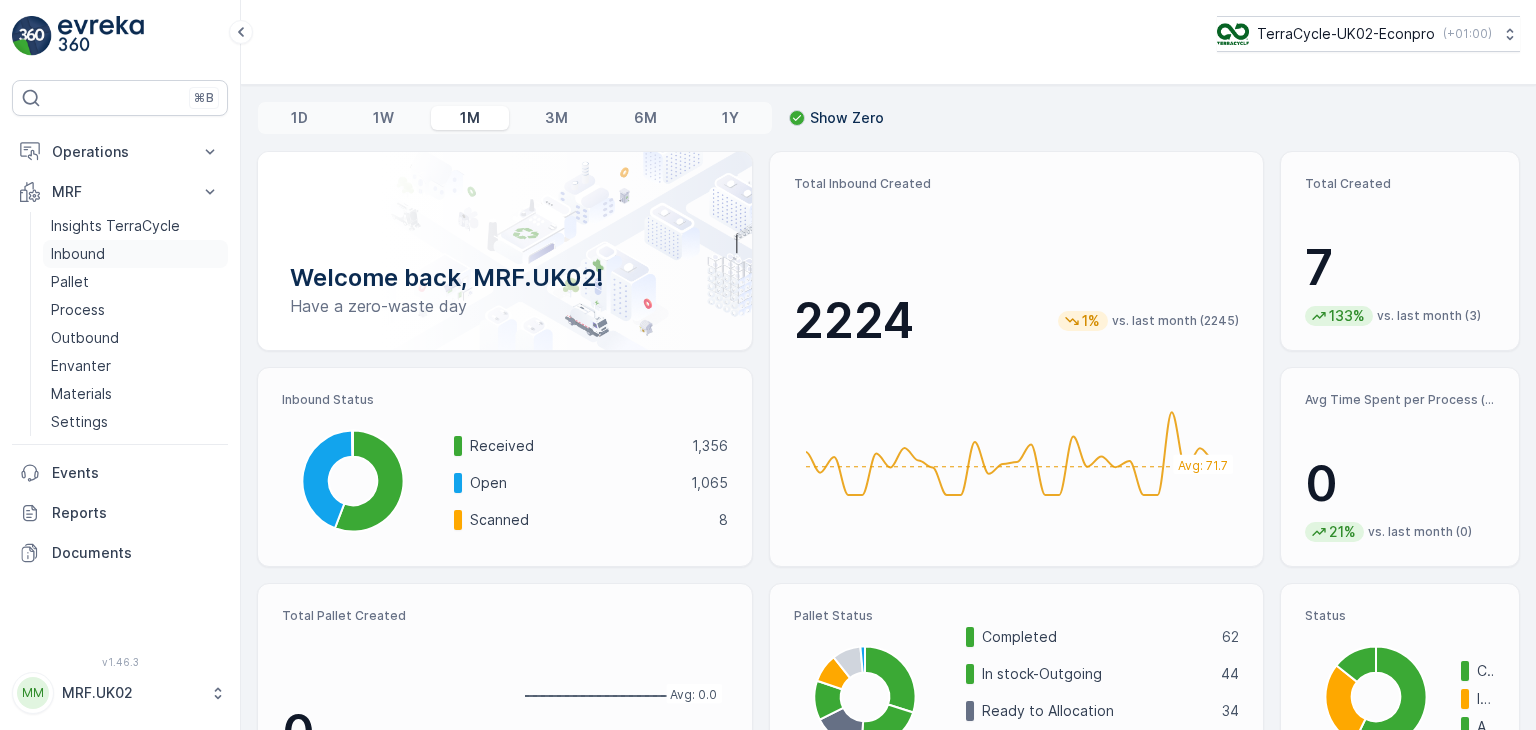 click on "Inbound" at bounding box center (135, 254) 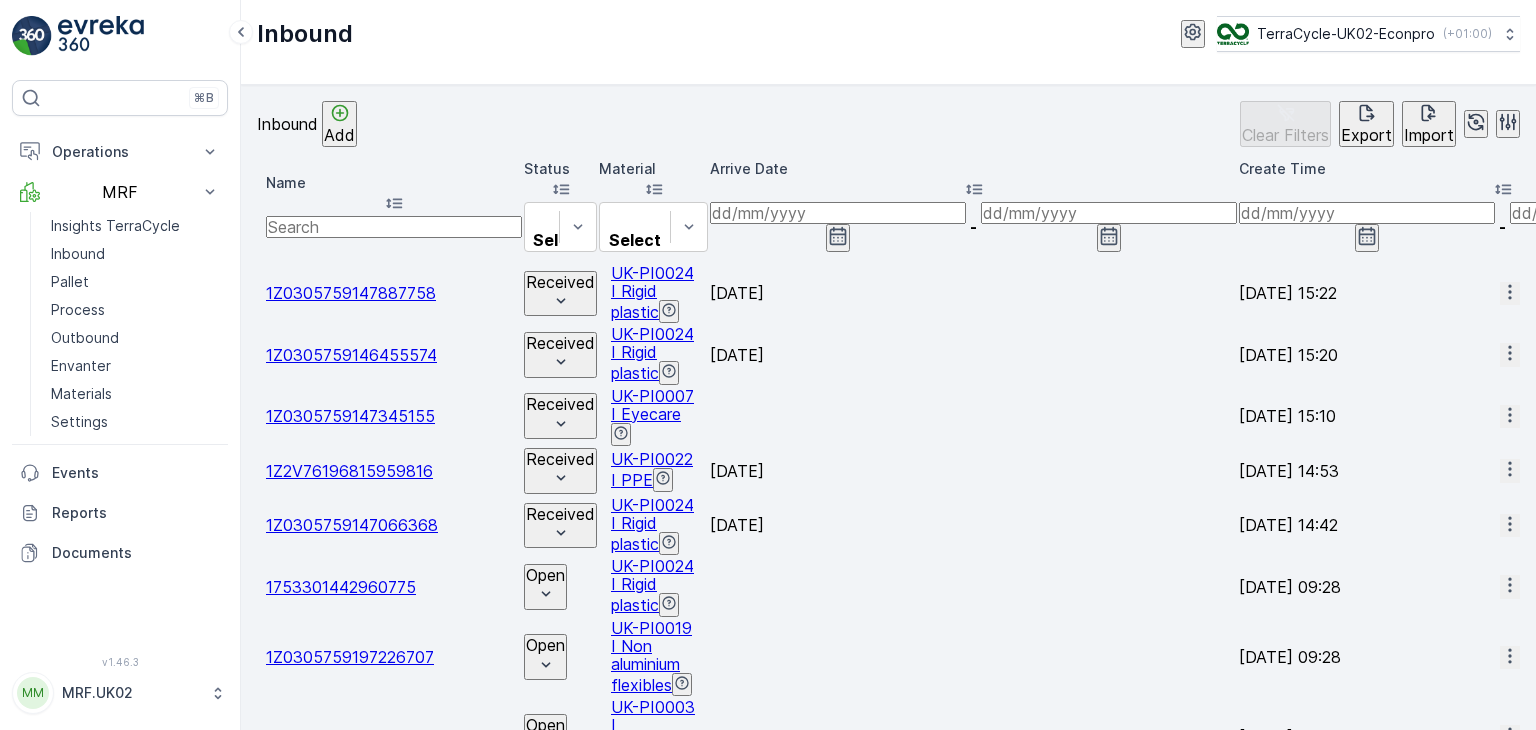 click 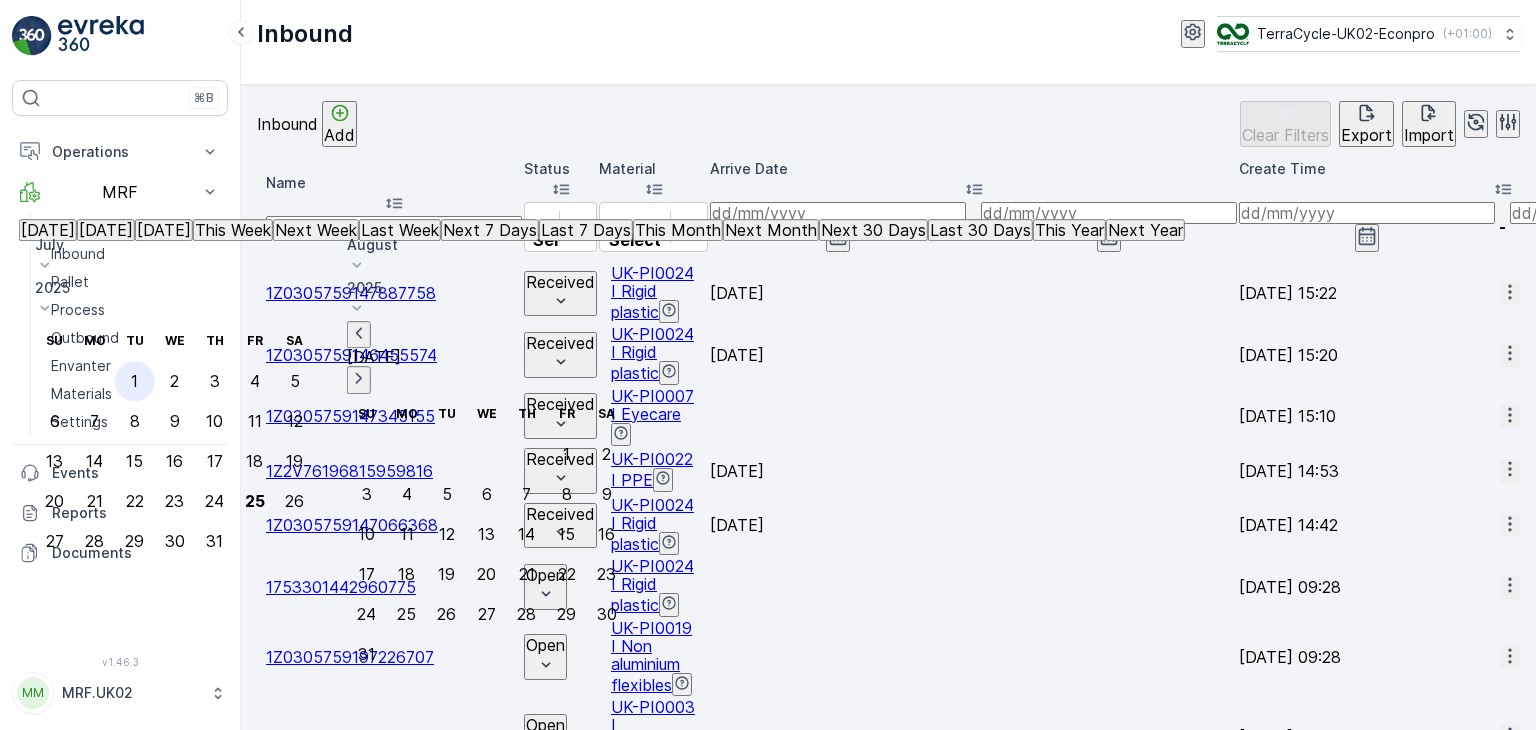click on "1" at bounding box center (134, 381) 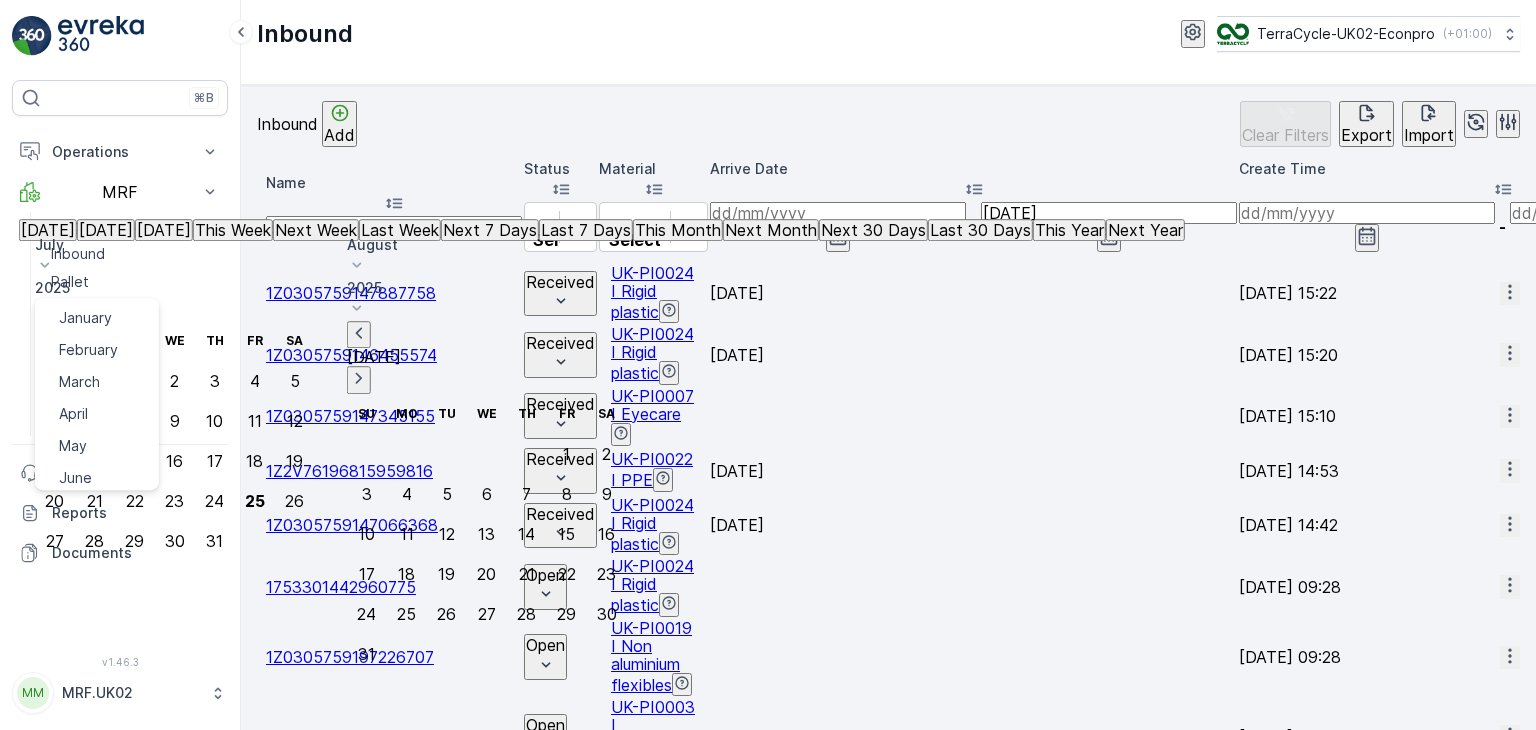 click 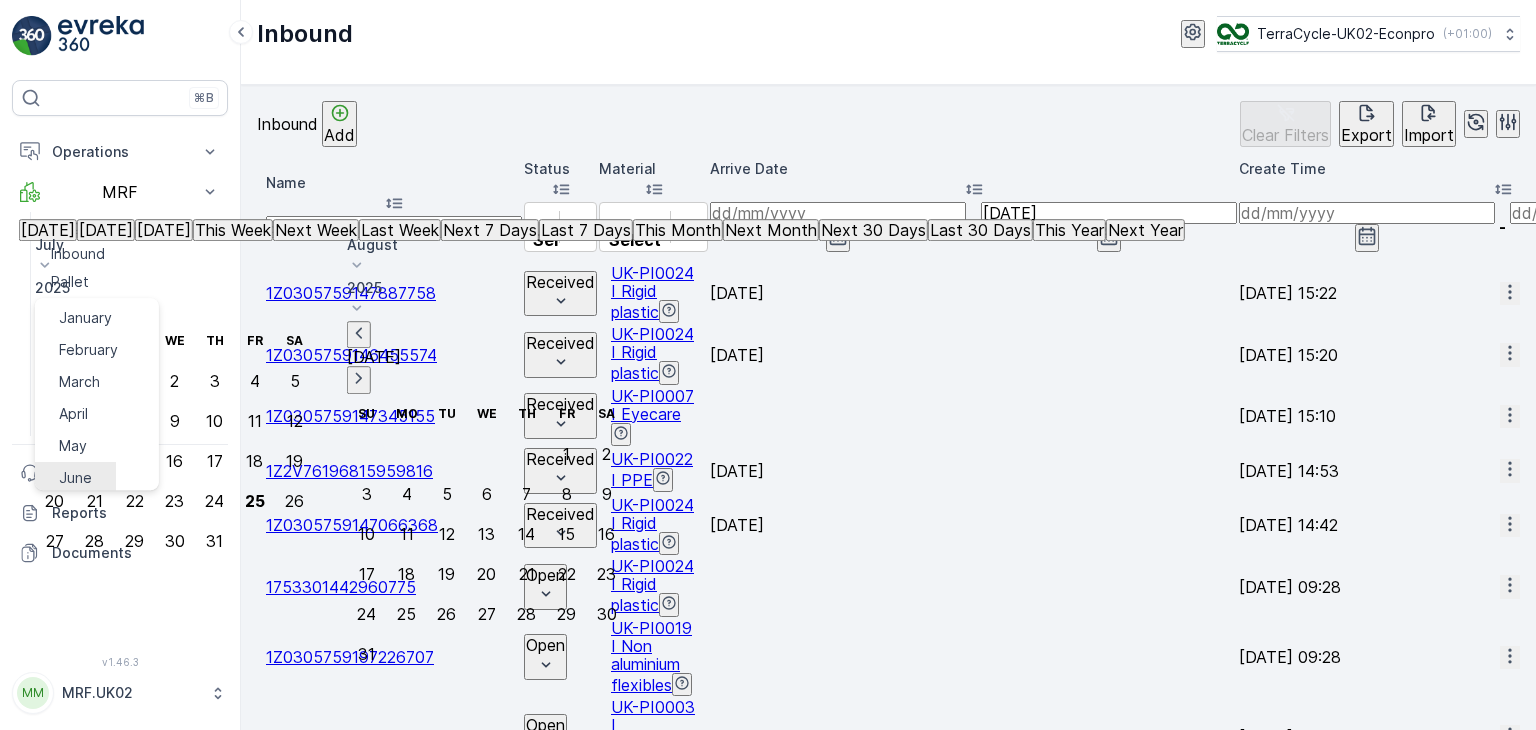 click on "June" at bounding box center [75, 478] 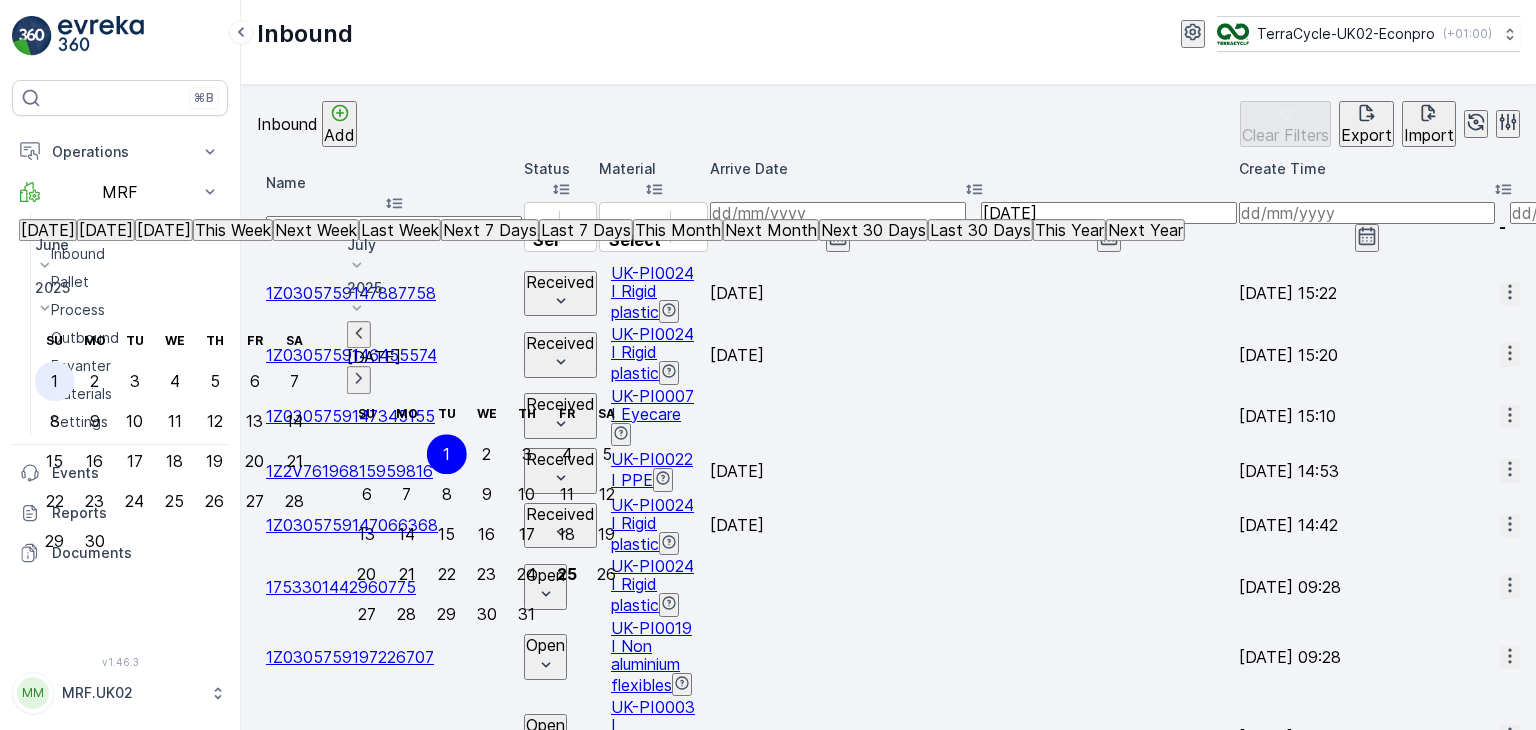 click on "1" at bounding box center (54, 381) 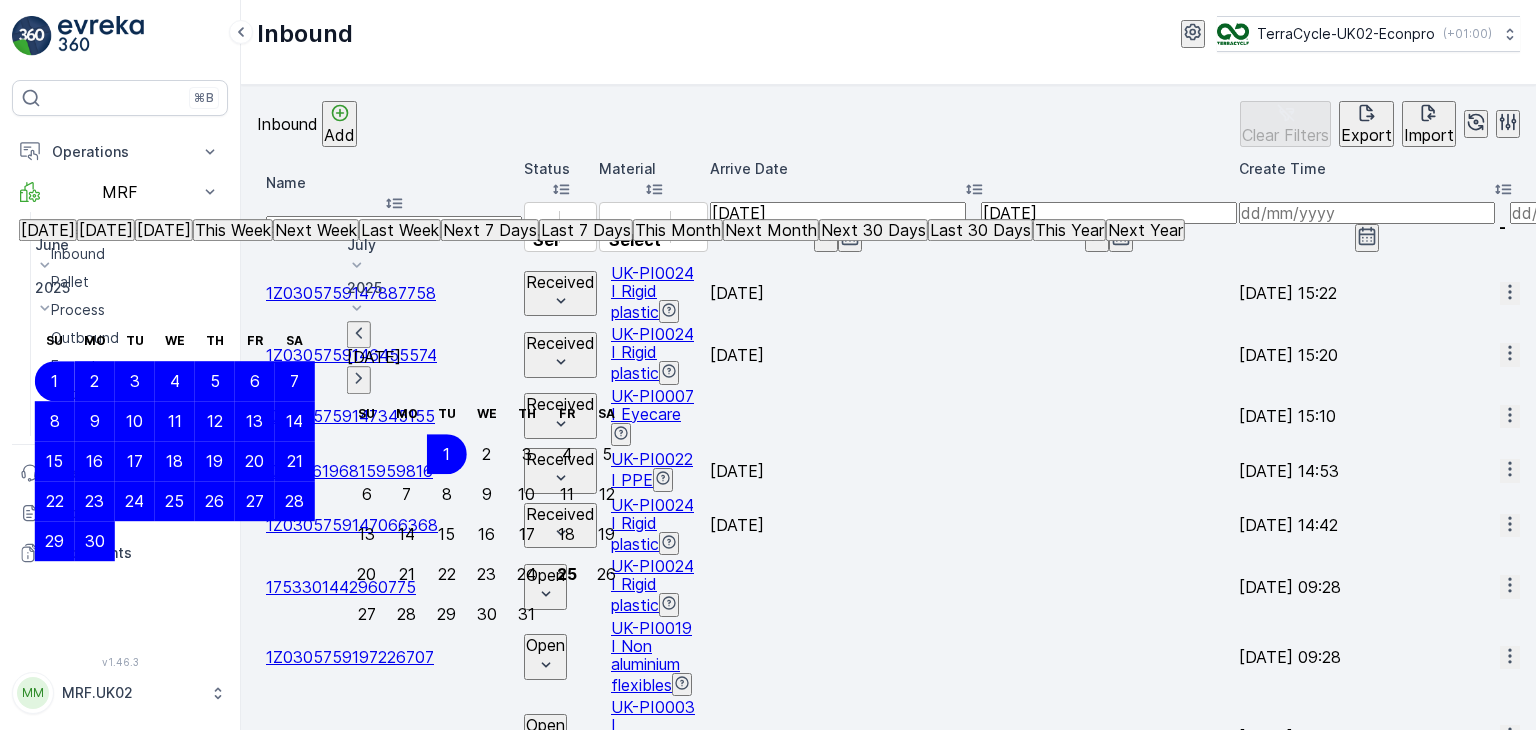 click on "1" at bounding box center [54, 381] 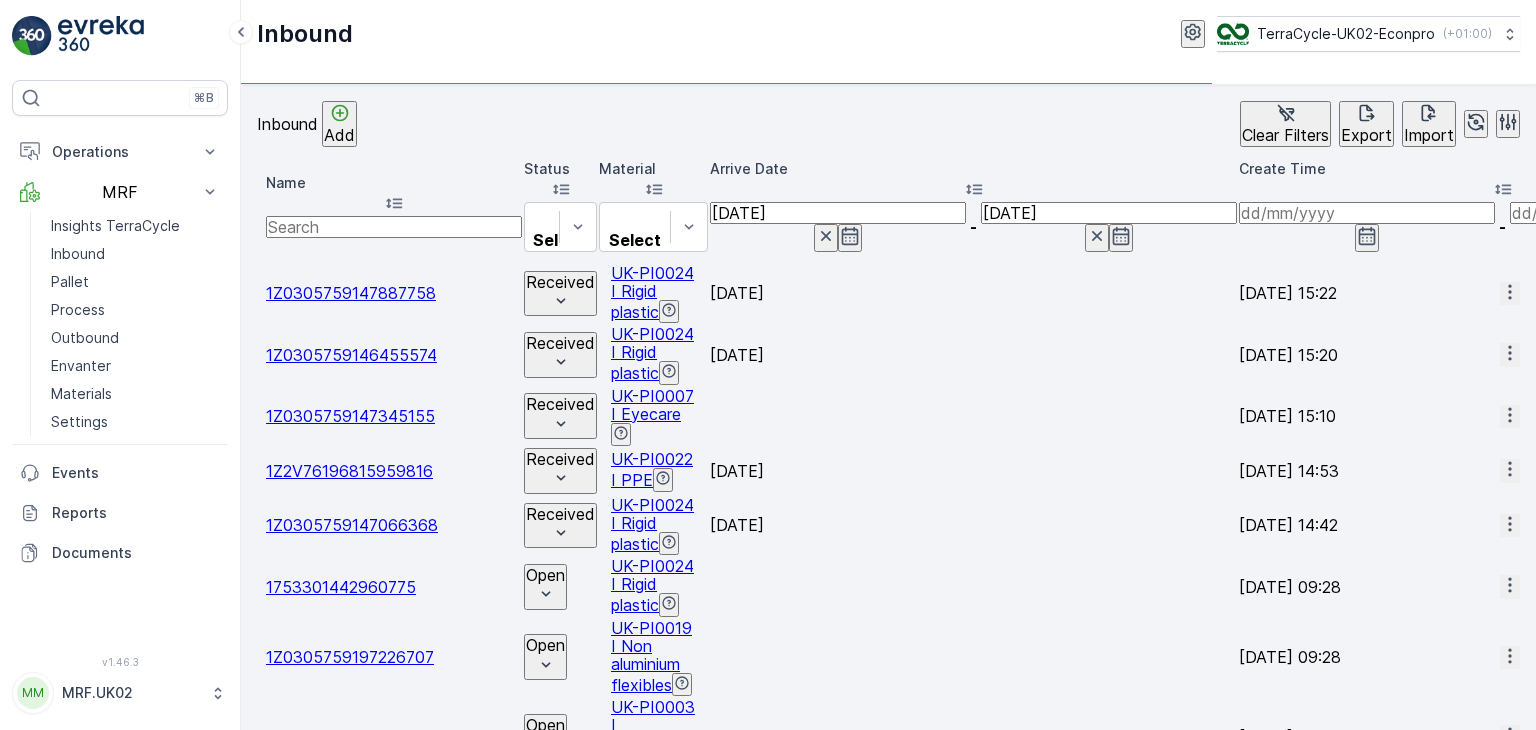 click at bounding box center [1109, 237] 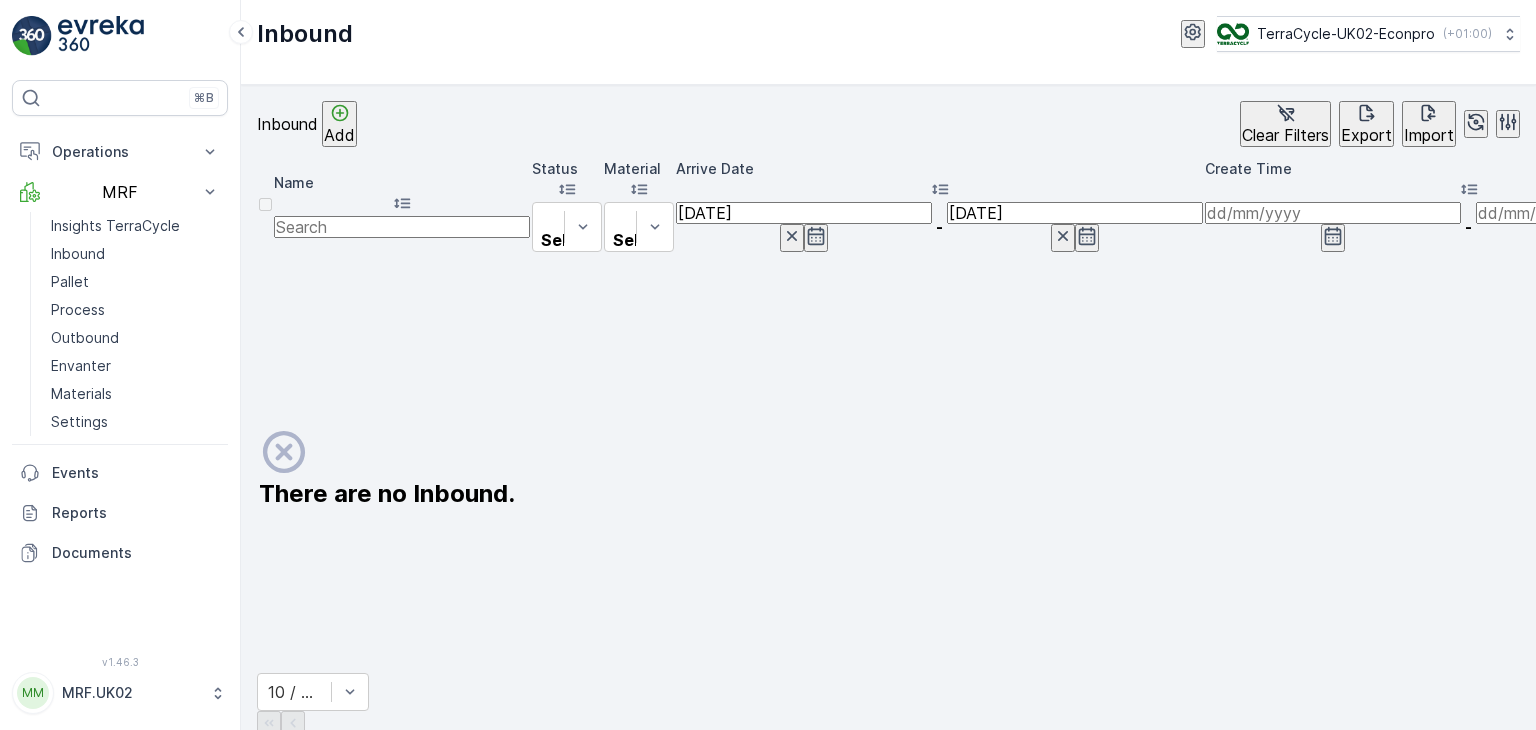 click at bounding box center (1333, 213) 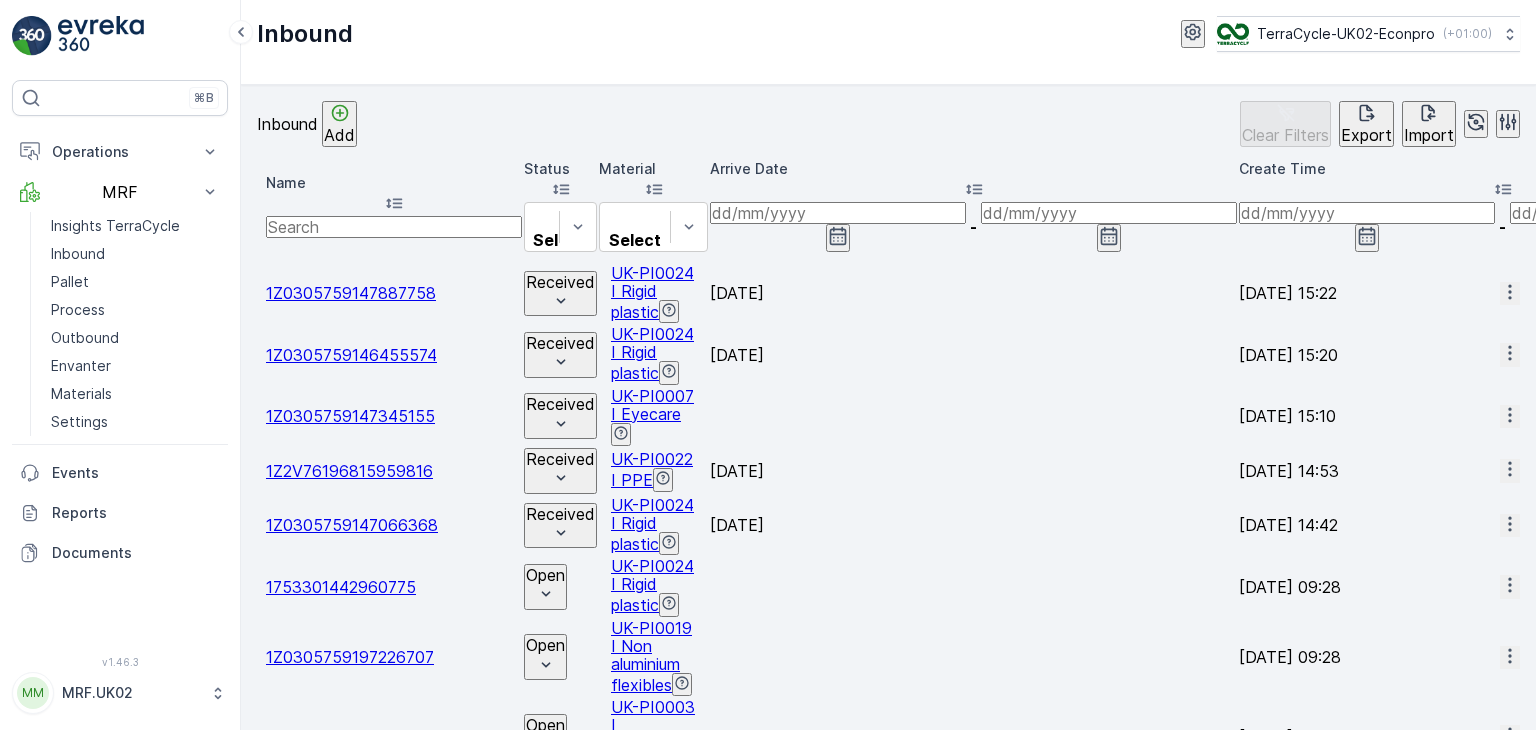 click 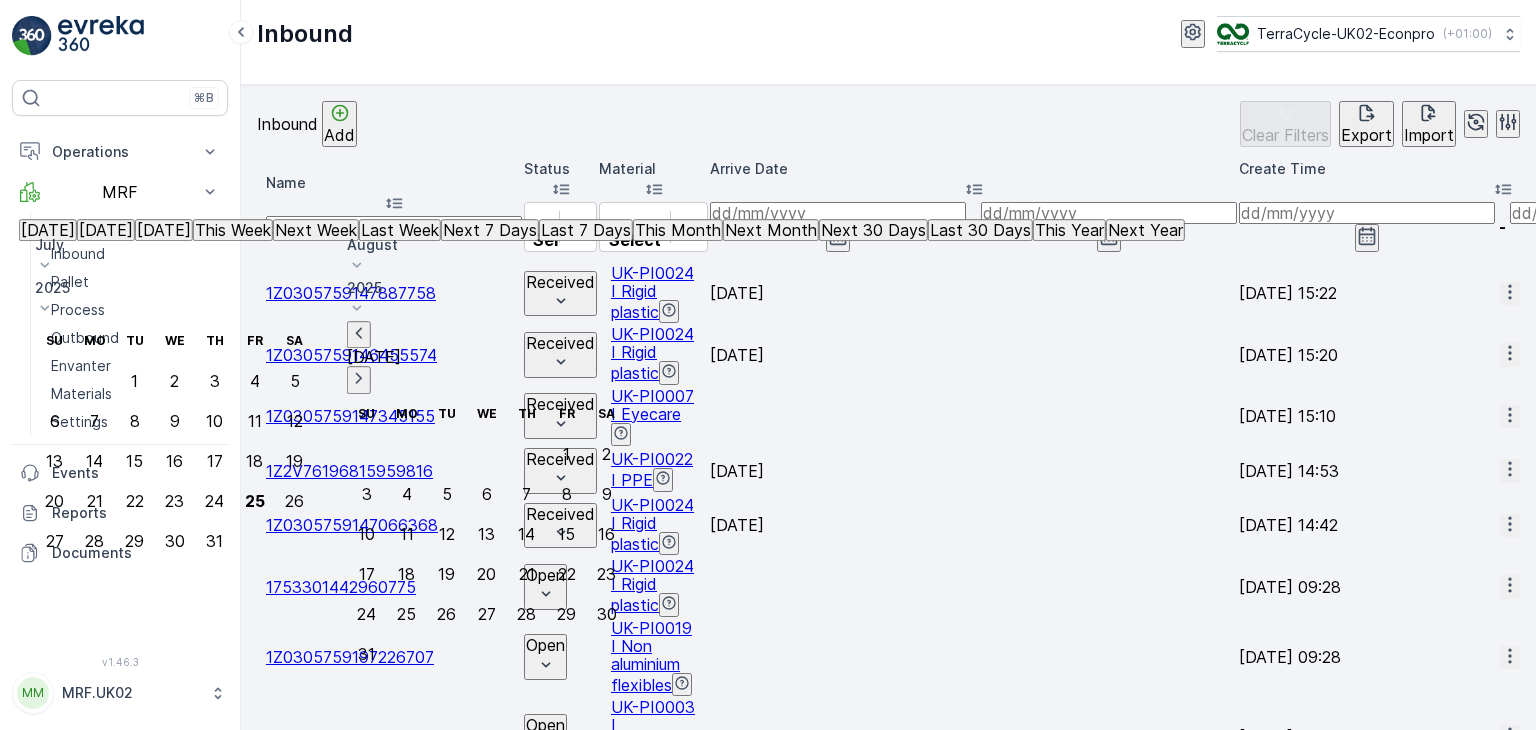 click 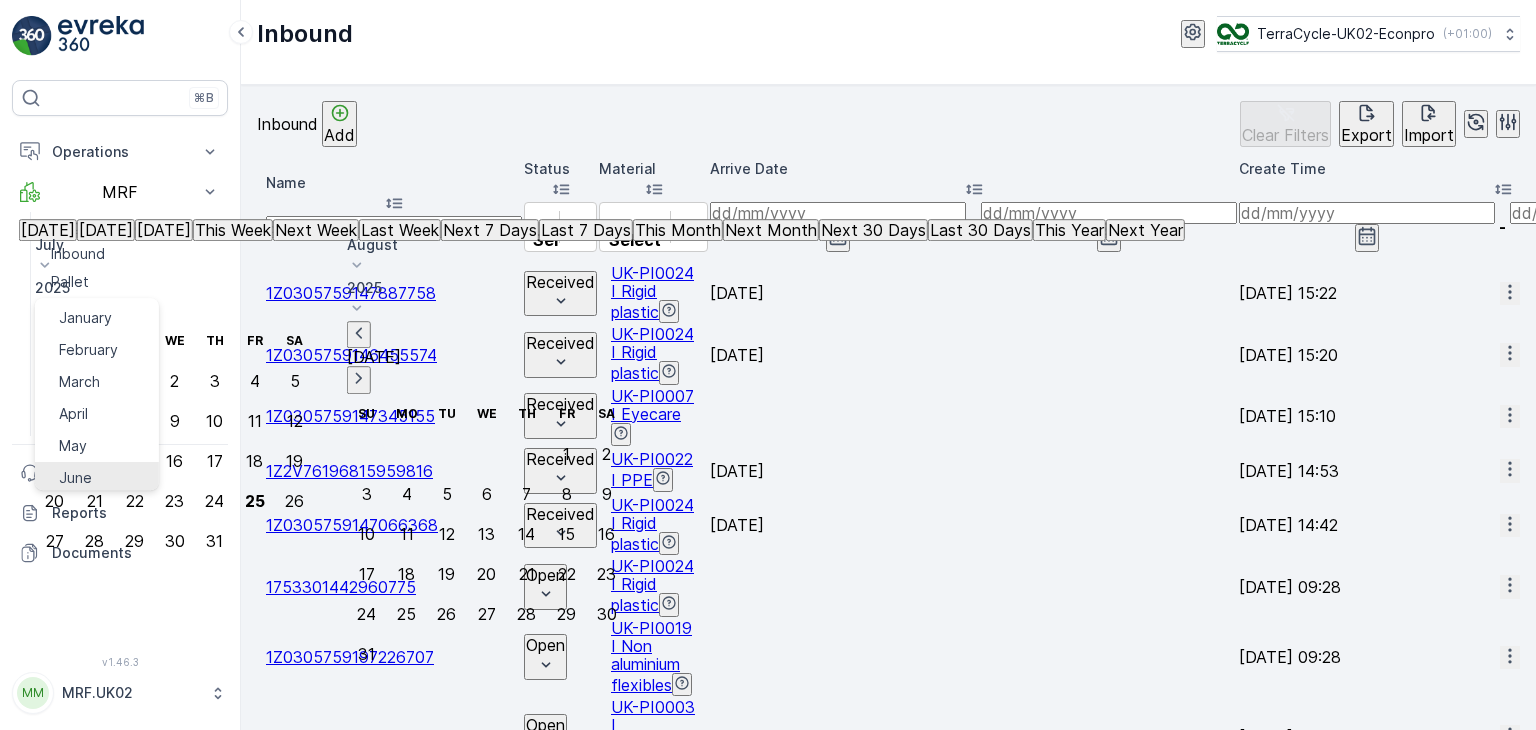 click on "June" at bounding box center [97, 478] 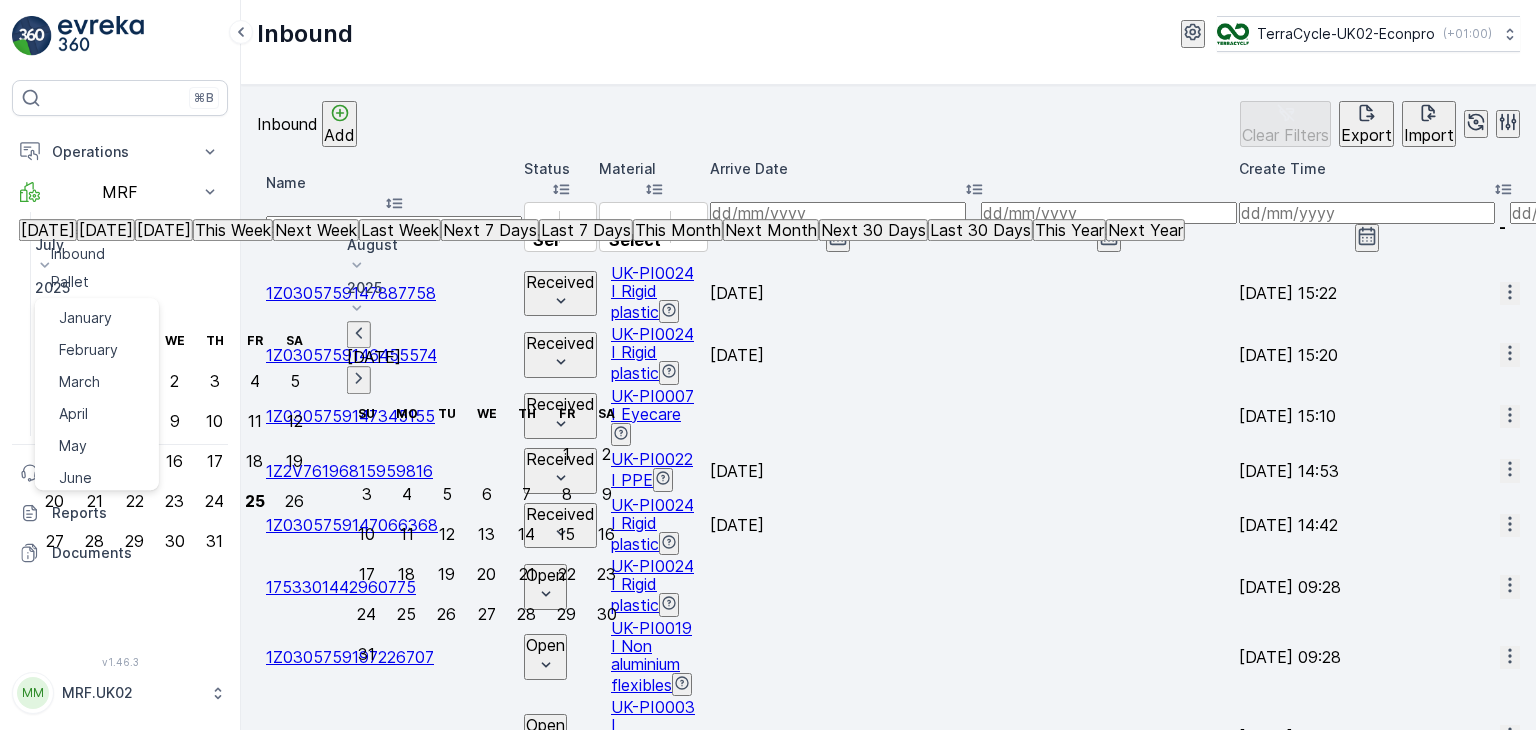 click 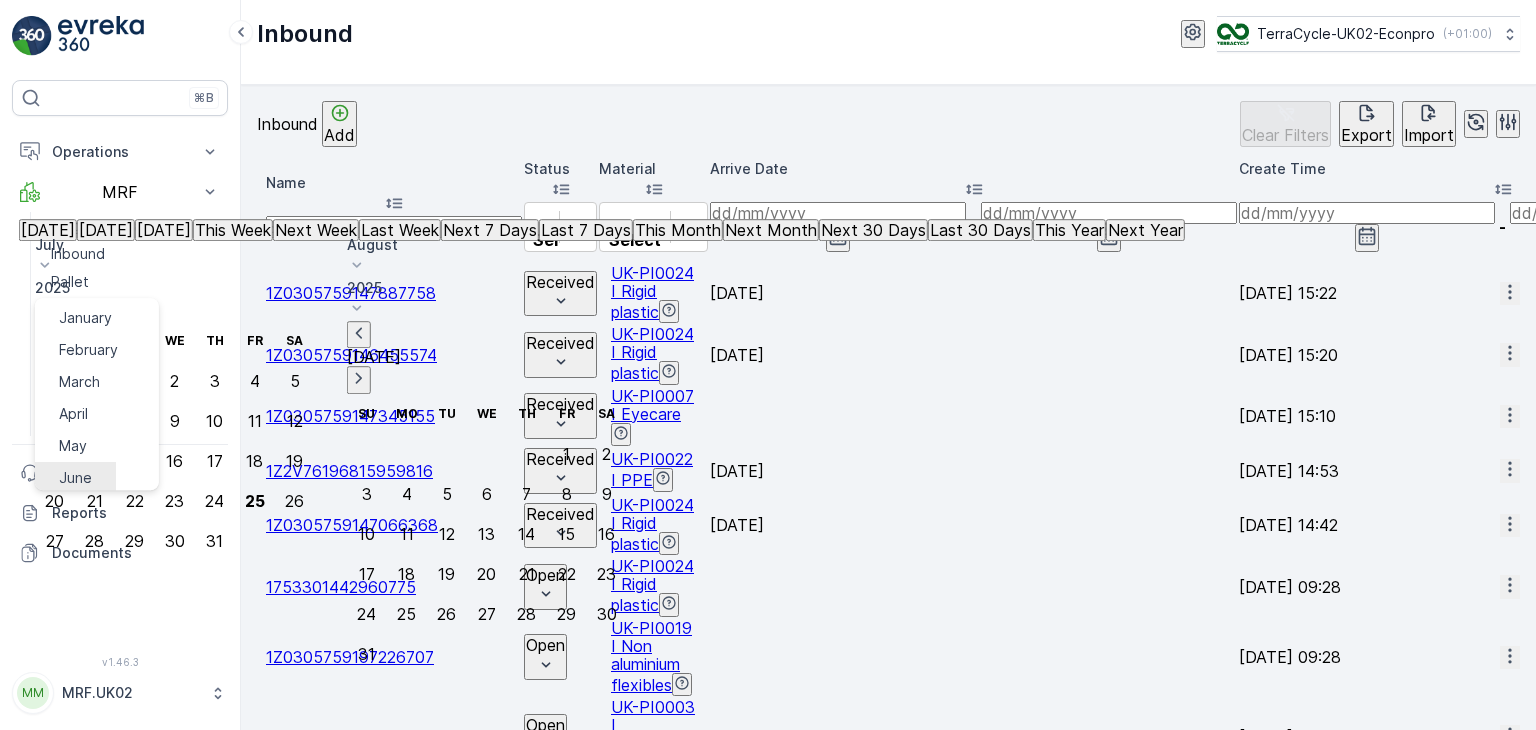click on "June" at bounding box center [75, 478] 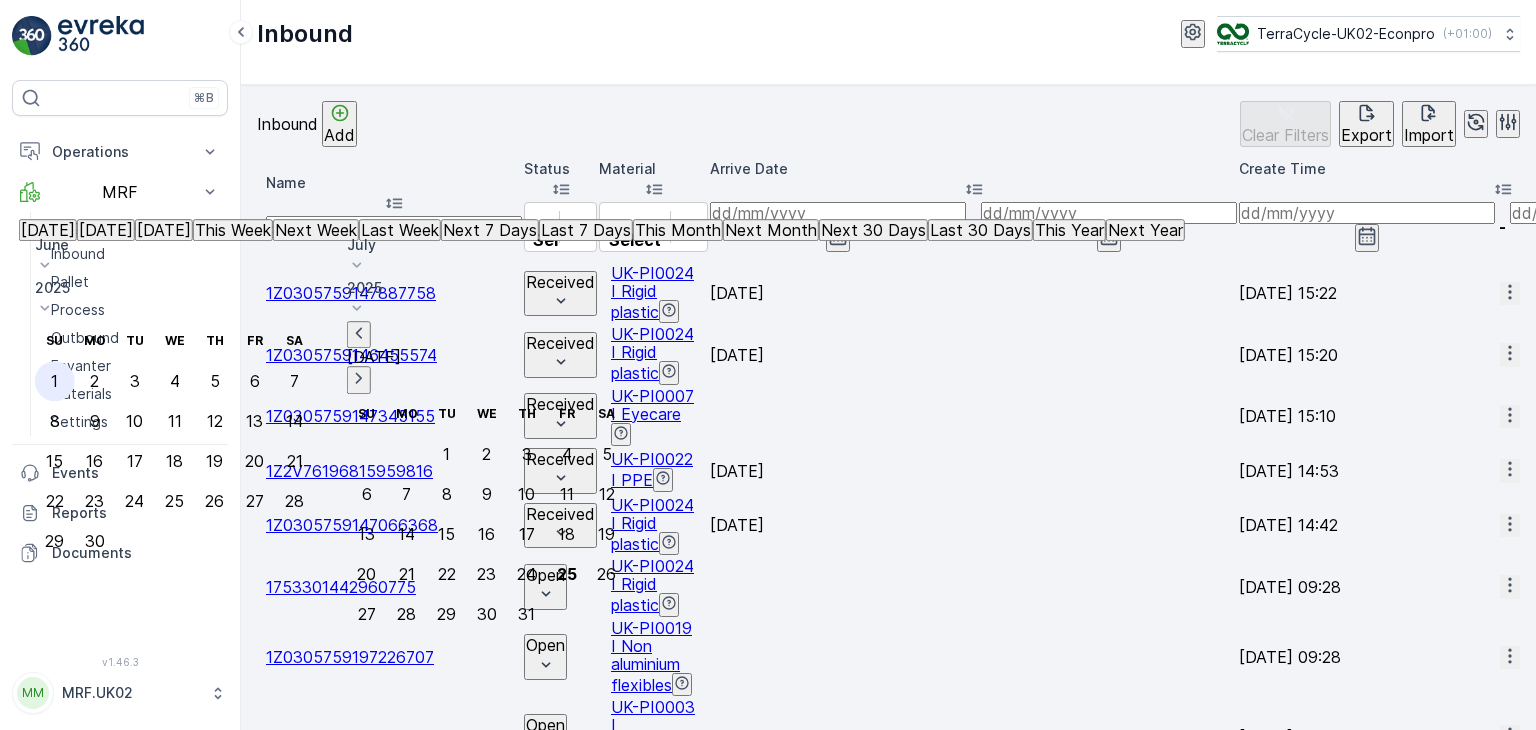 click on "1" at bounding box center (54, 381) 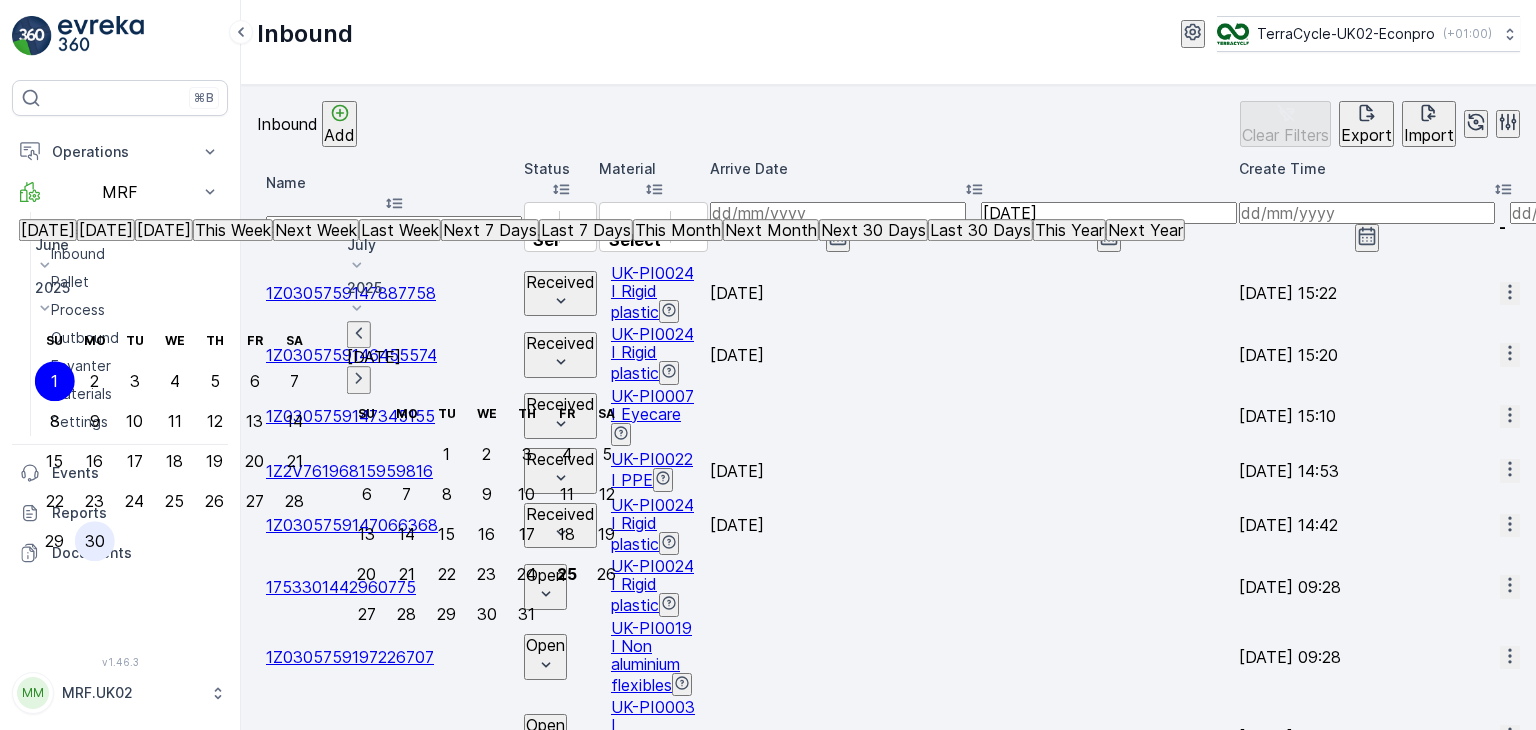 click on "30" at bounding box center (95, 541) 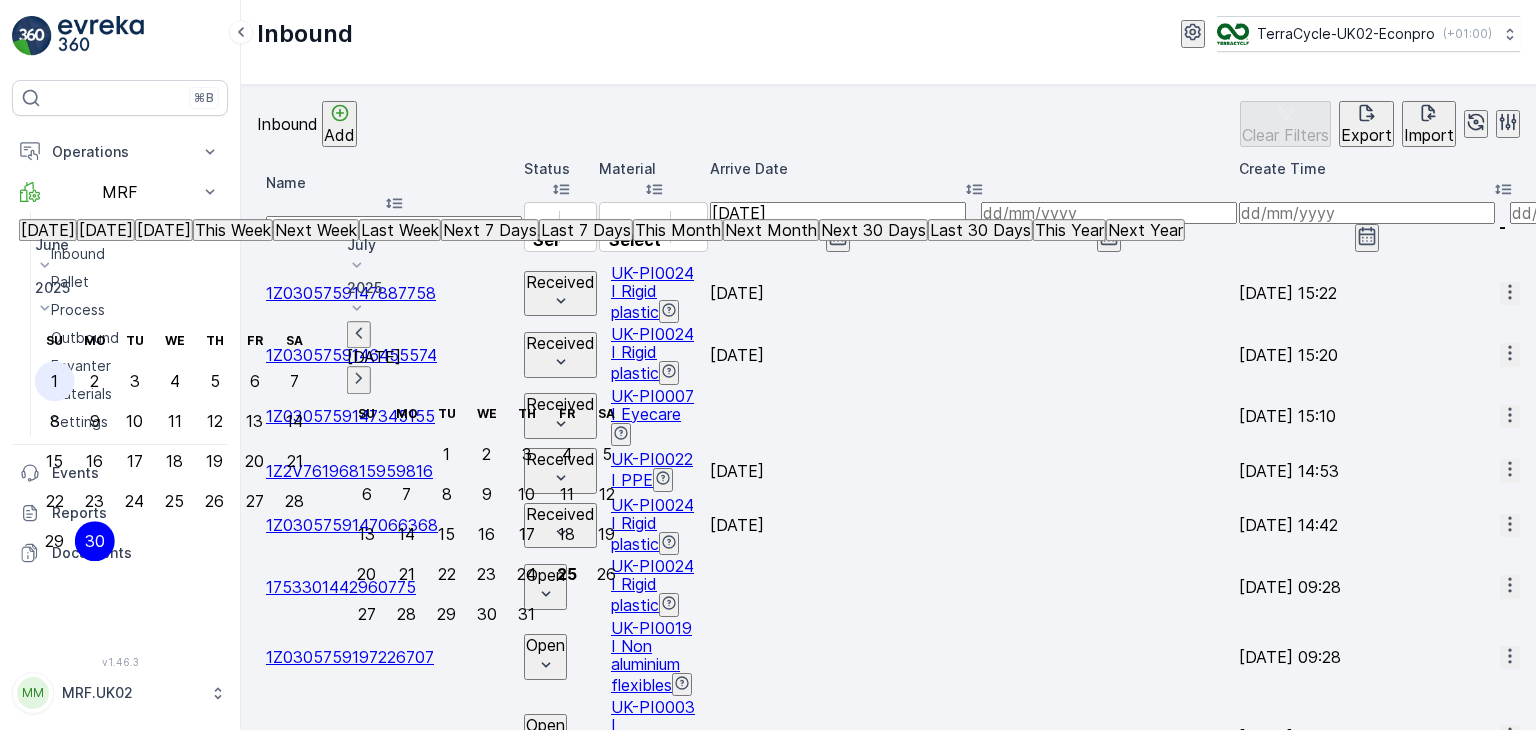click on "1" at bounding box center (54, 381) 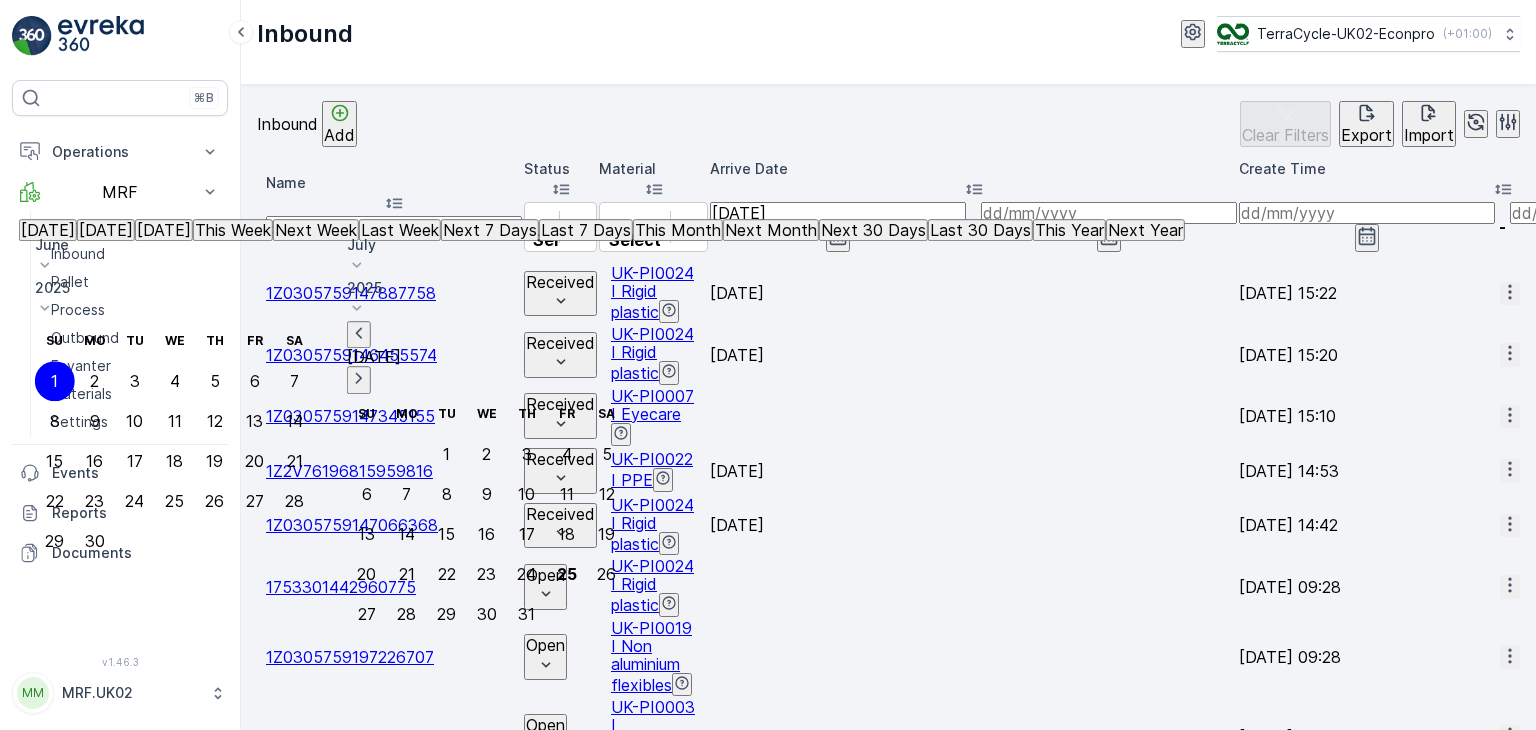 click on "1" at bounding box center (54, 381) 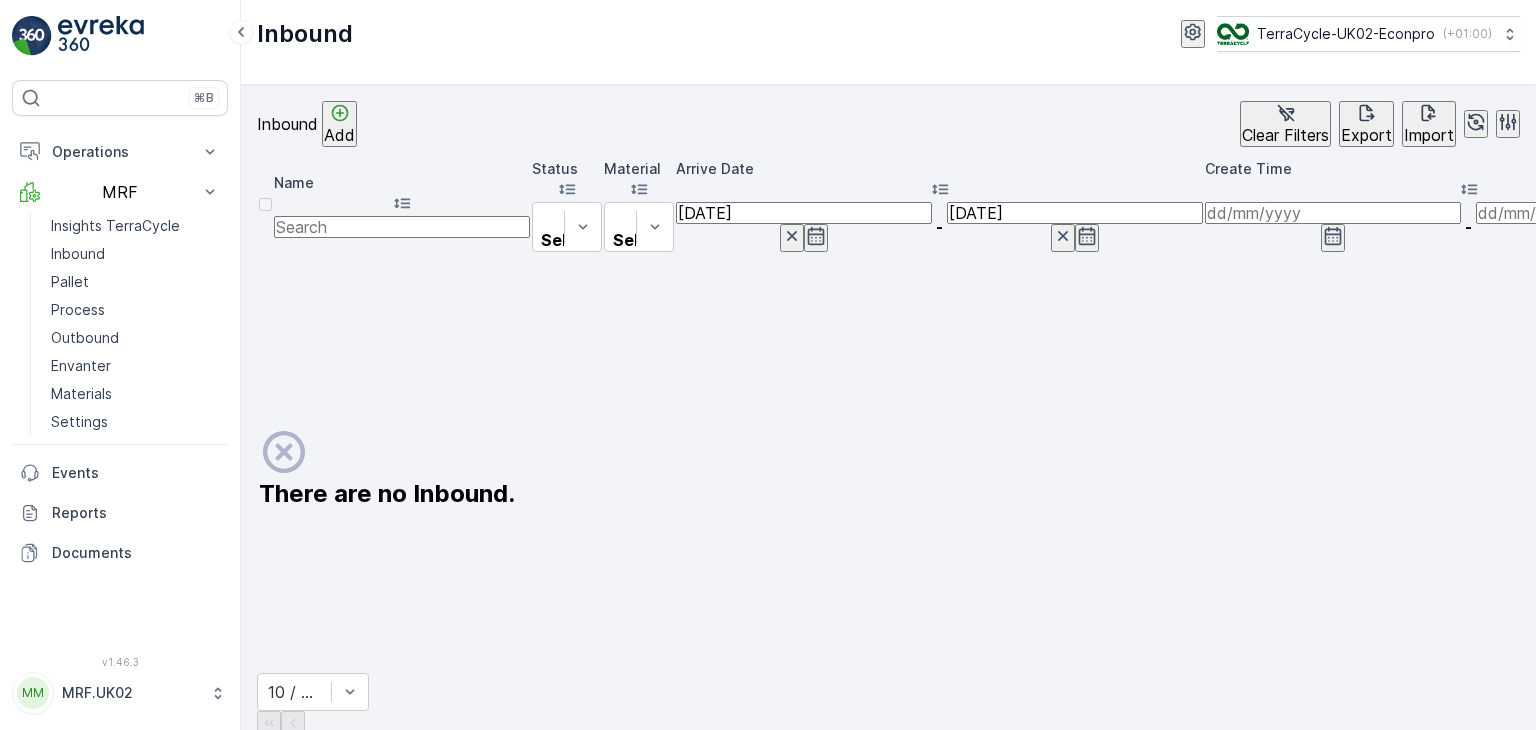 click 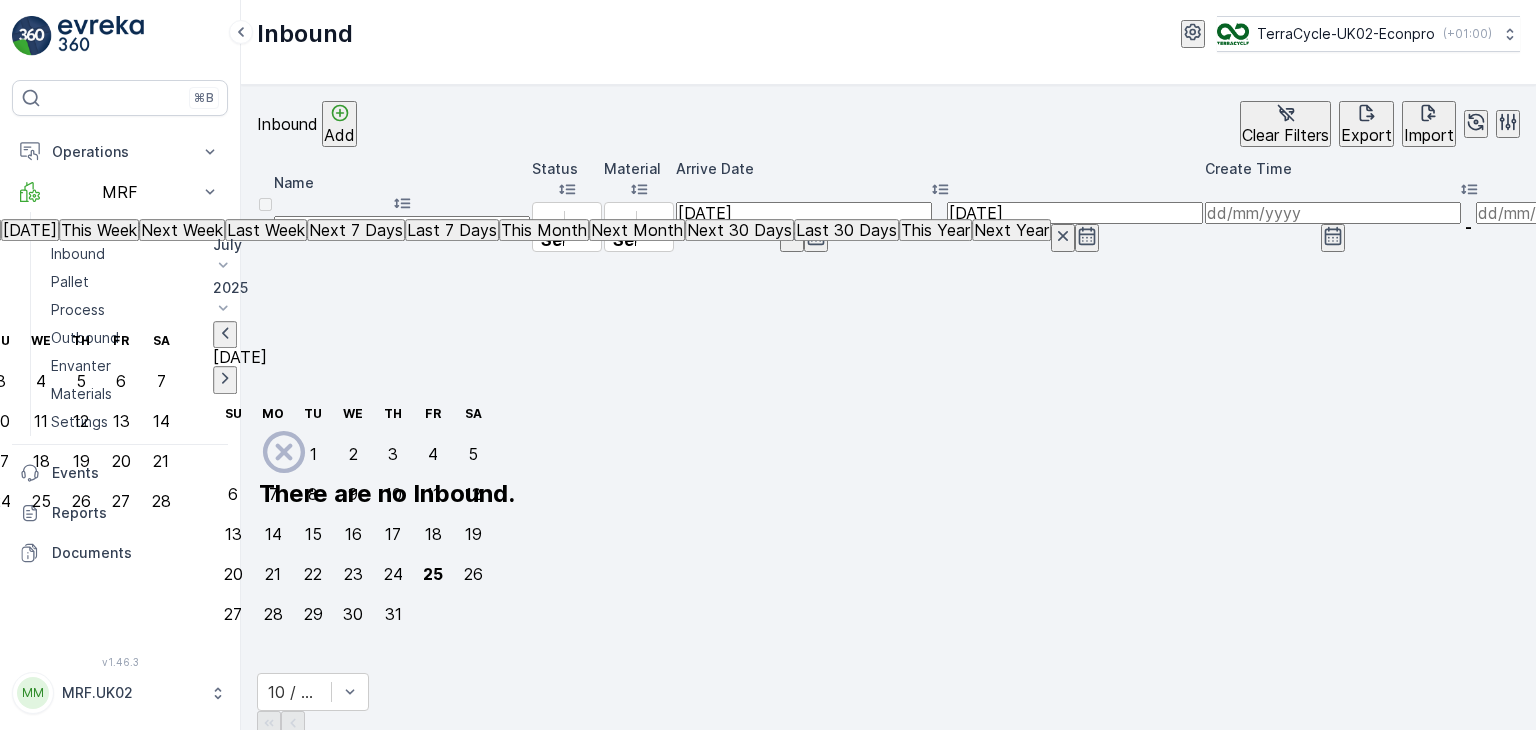 click on "30" at bounding box center (-39, 541) 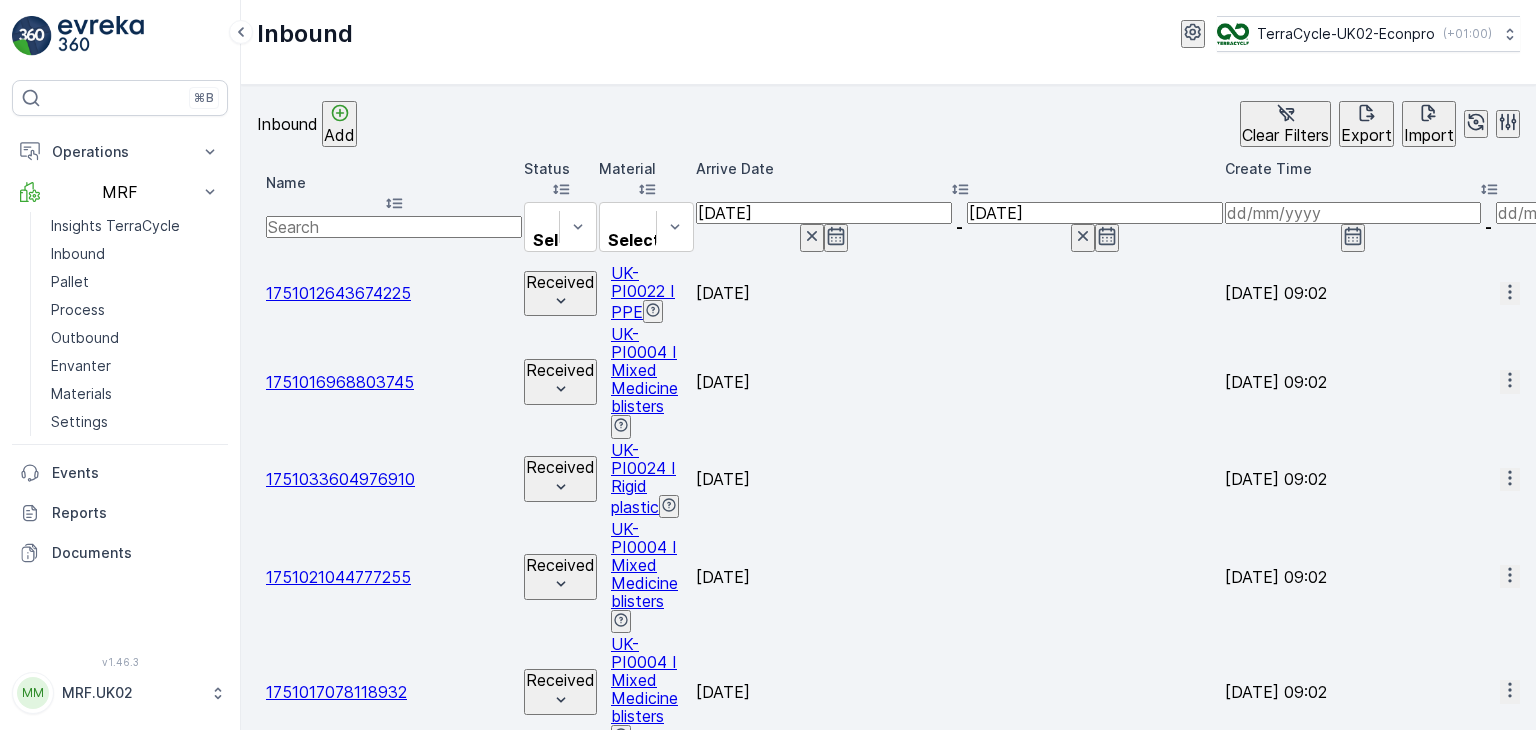 scroll, scrollTop: 56, scrollLeft: 0, axis: vertical 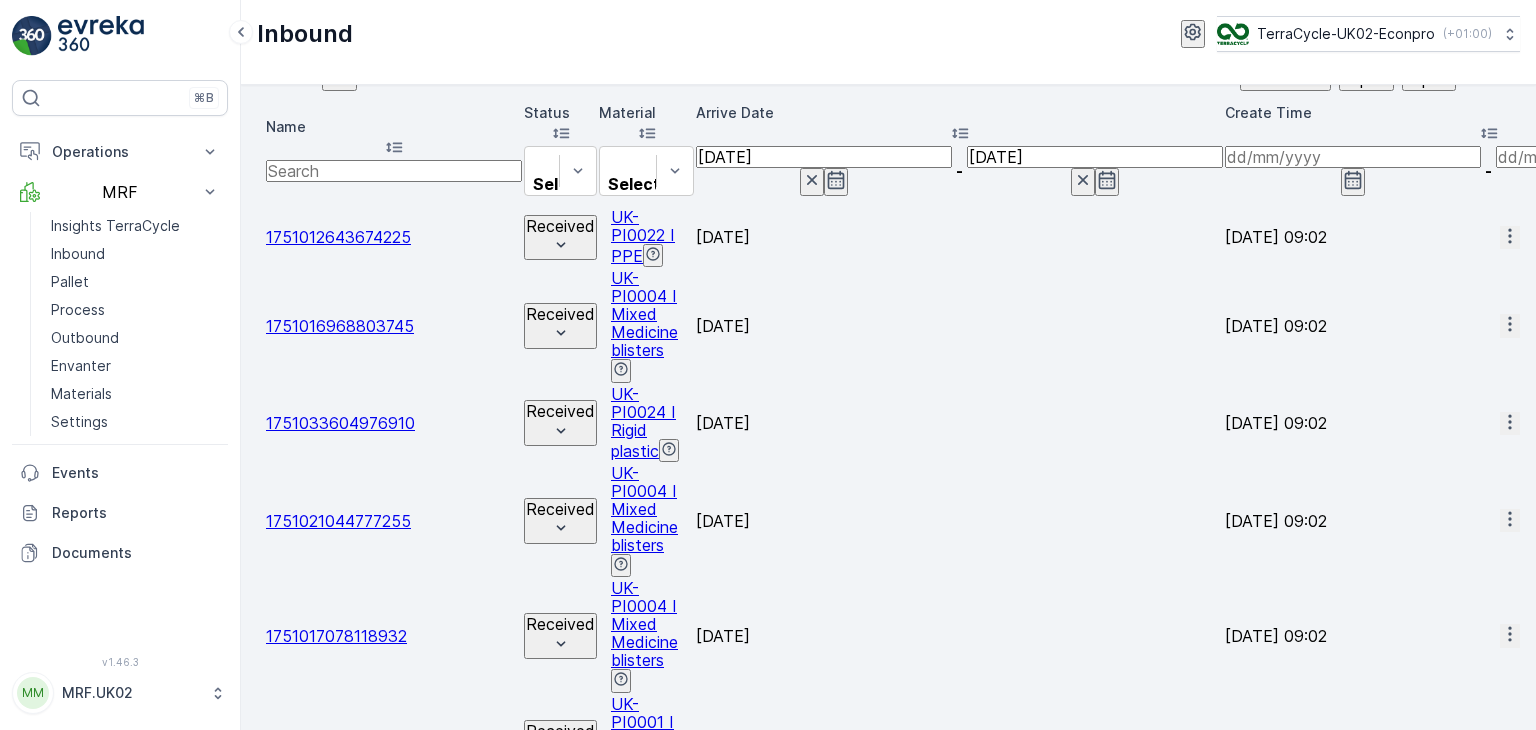 click 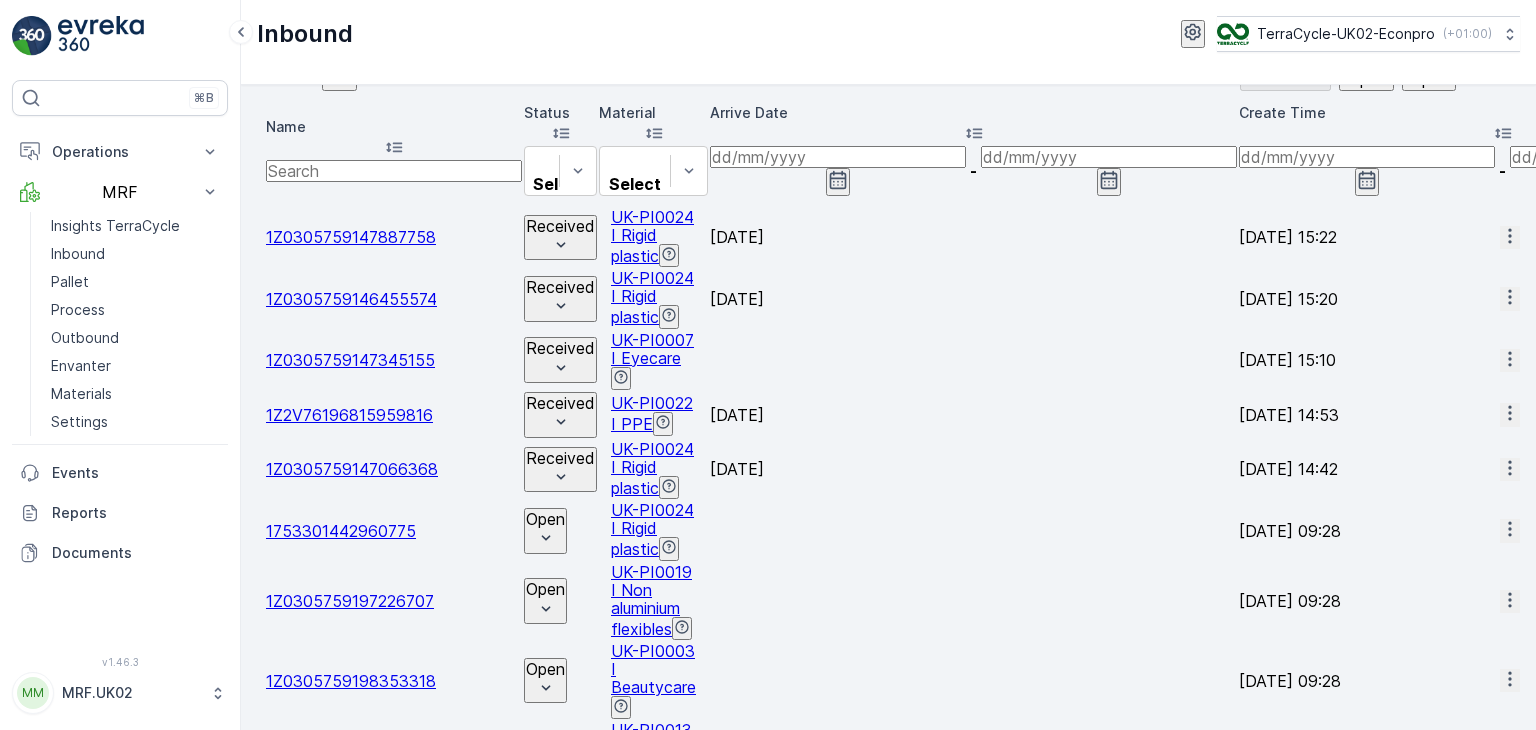 scroll, scrollTop: 55, scrollLeft: 0, axis: vertical 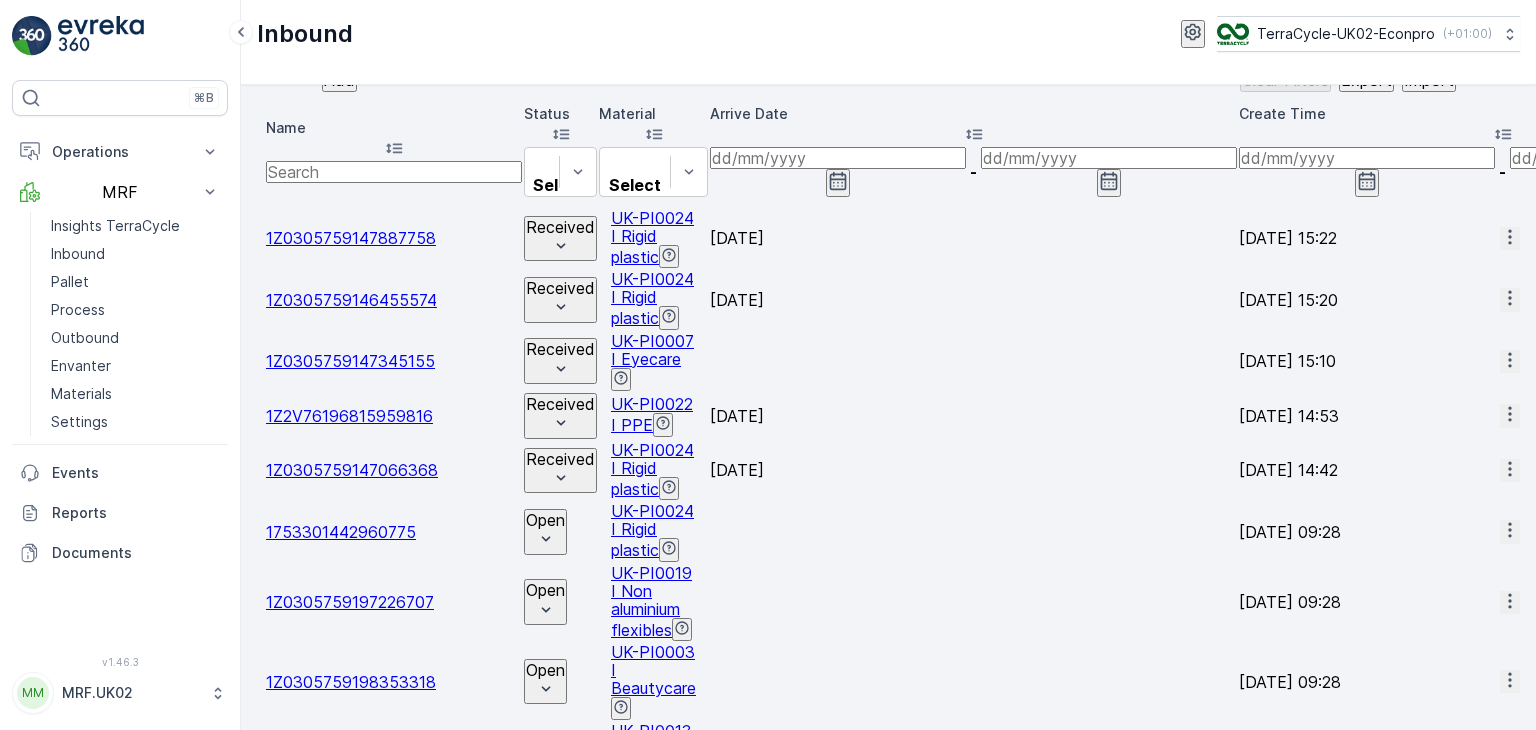 click 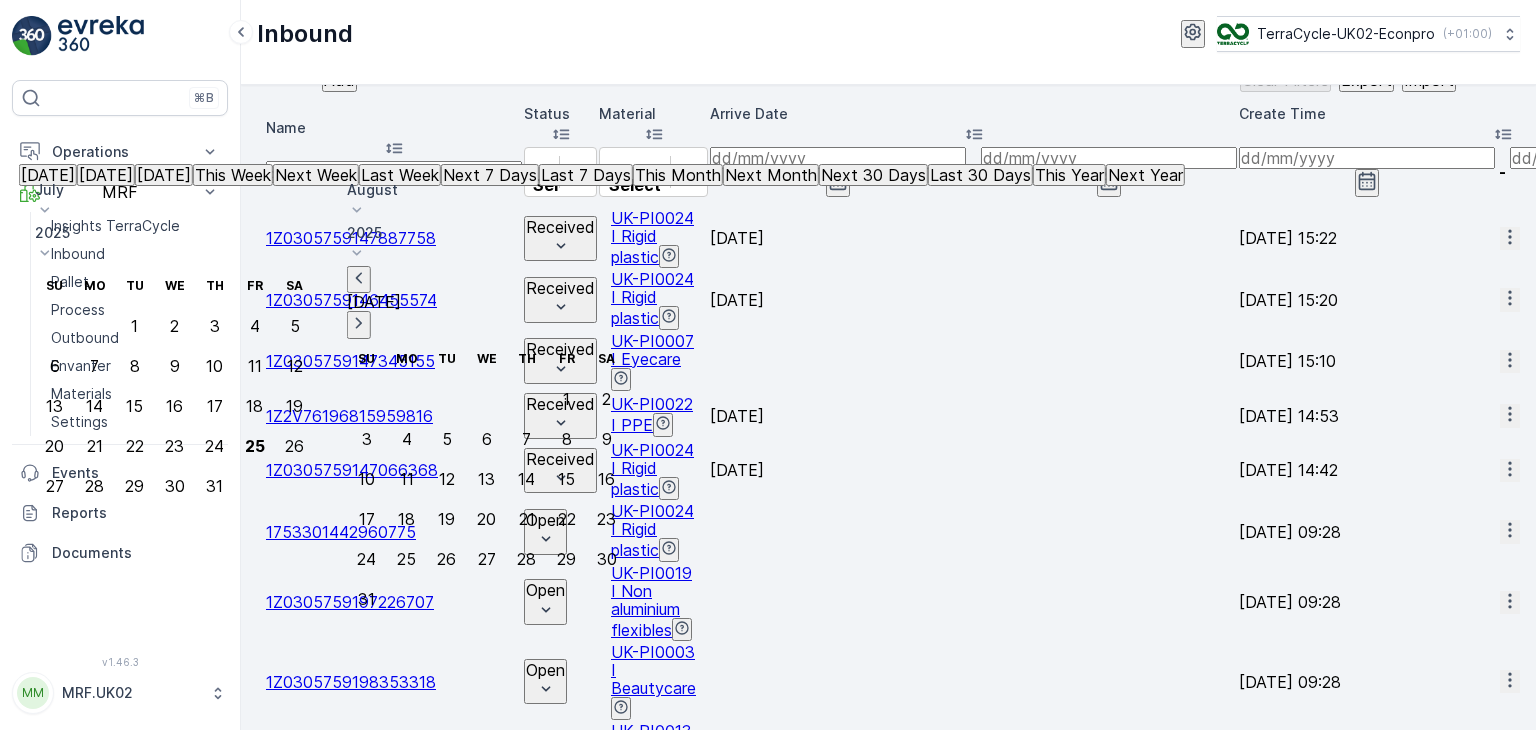click 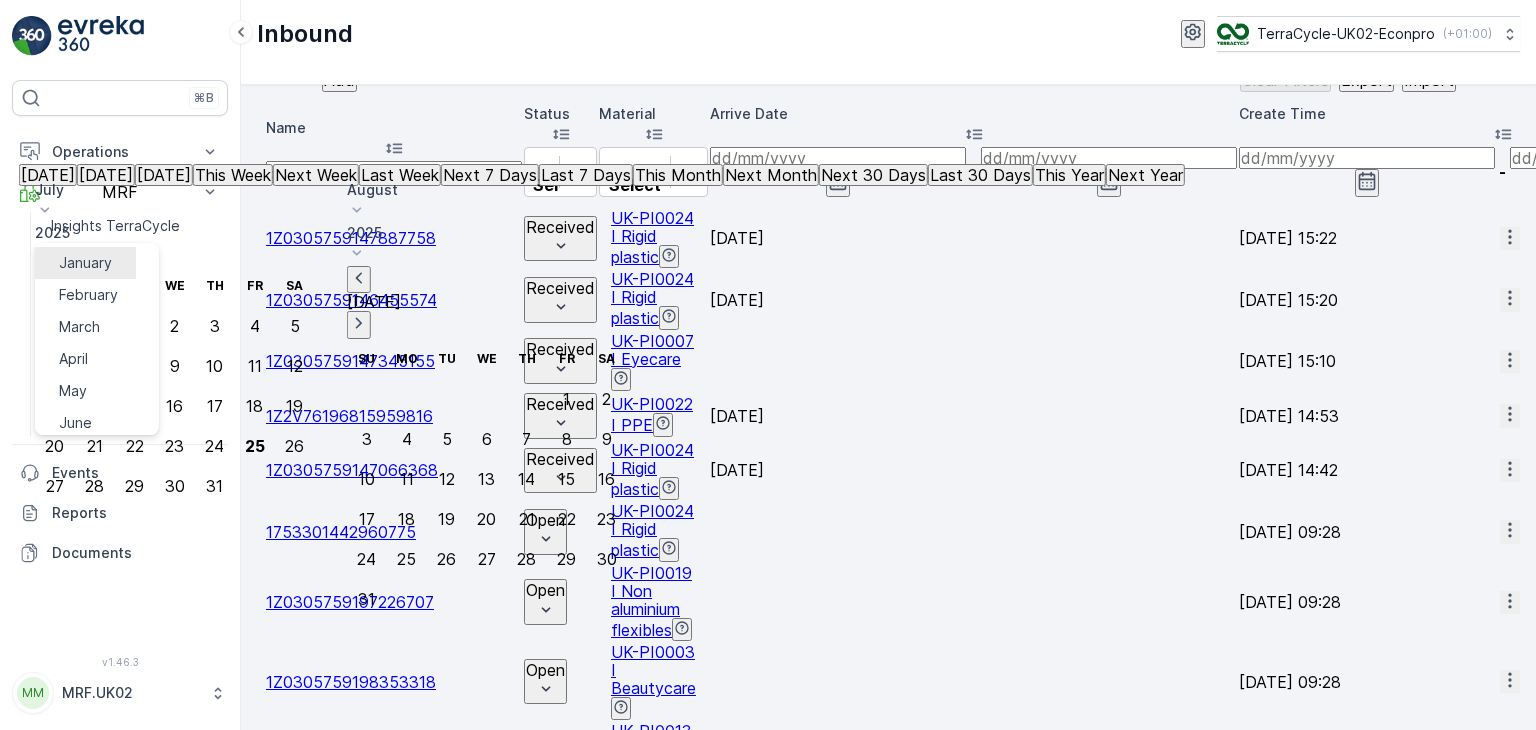 click on "January" at bounding box center [85, 263] 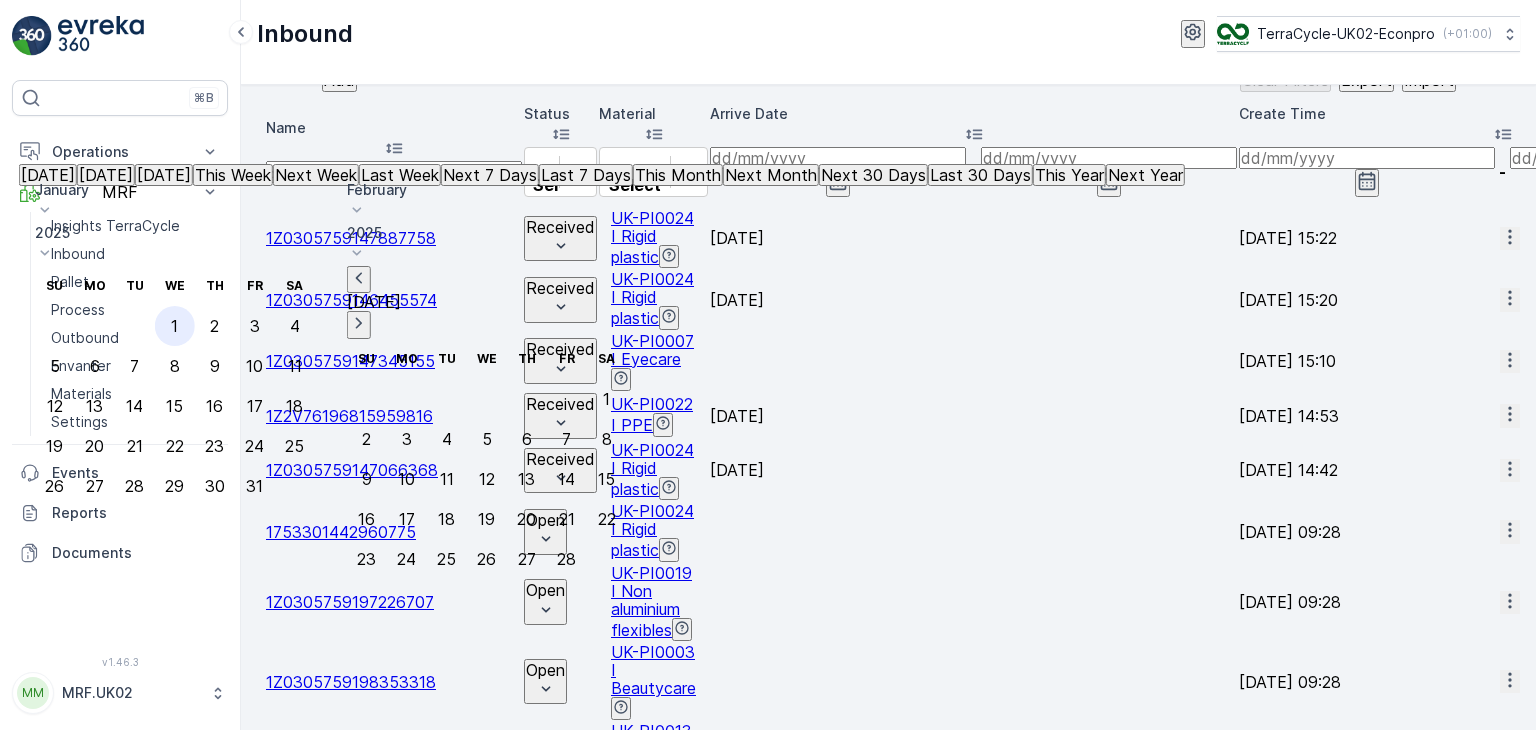 click on "1" at bounding box center [174, 326] 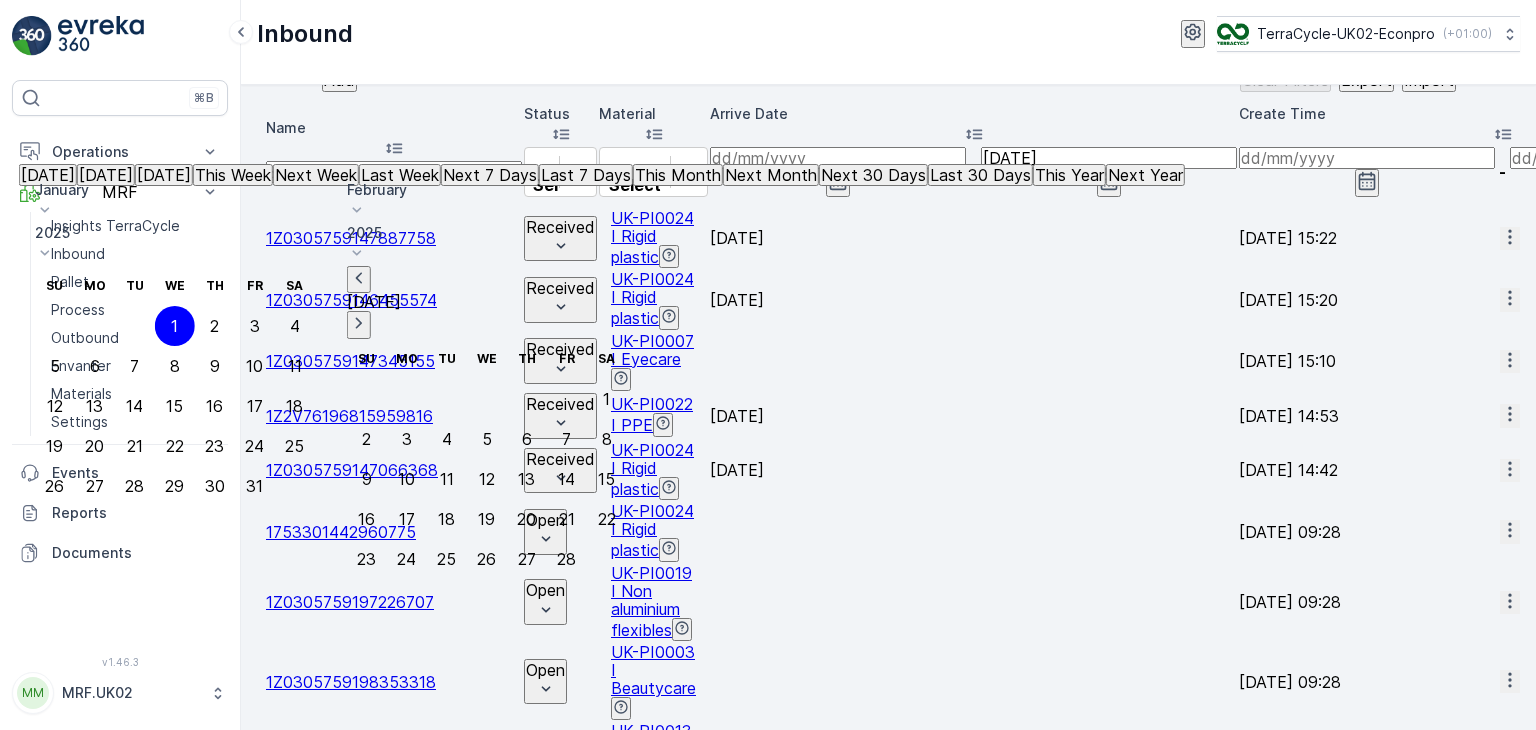 click on "1" at bounding box center (174, 326) 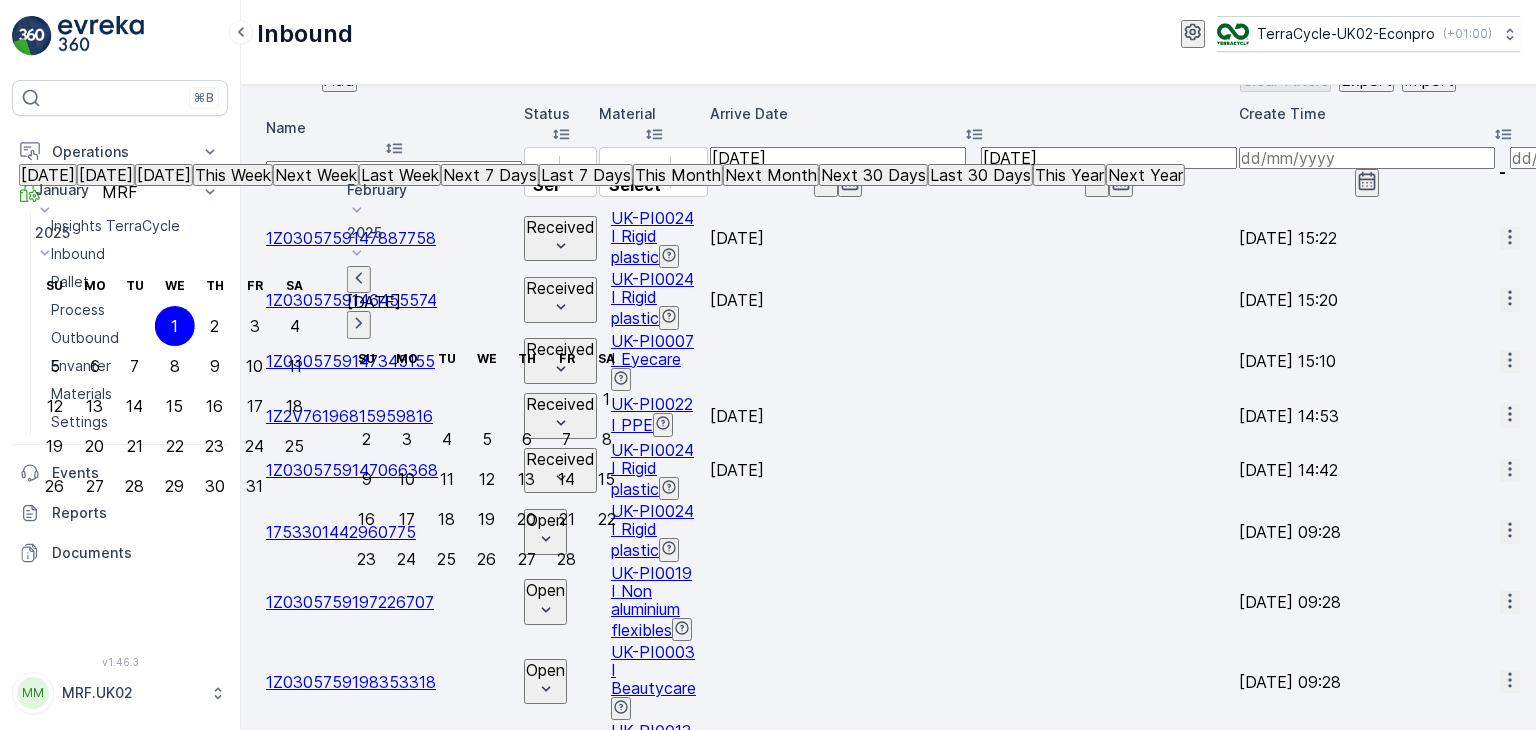 click 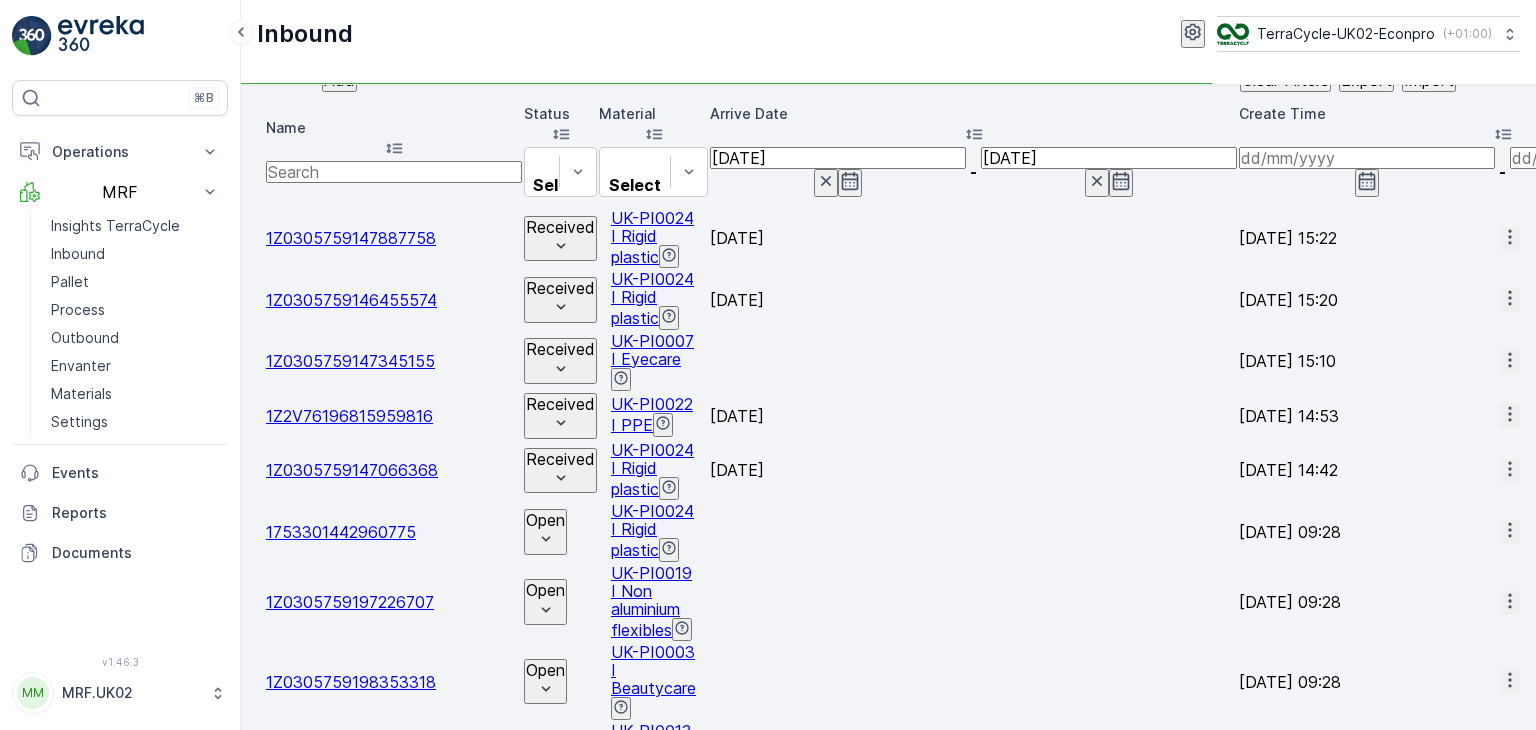 click 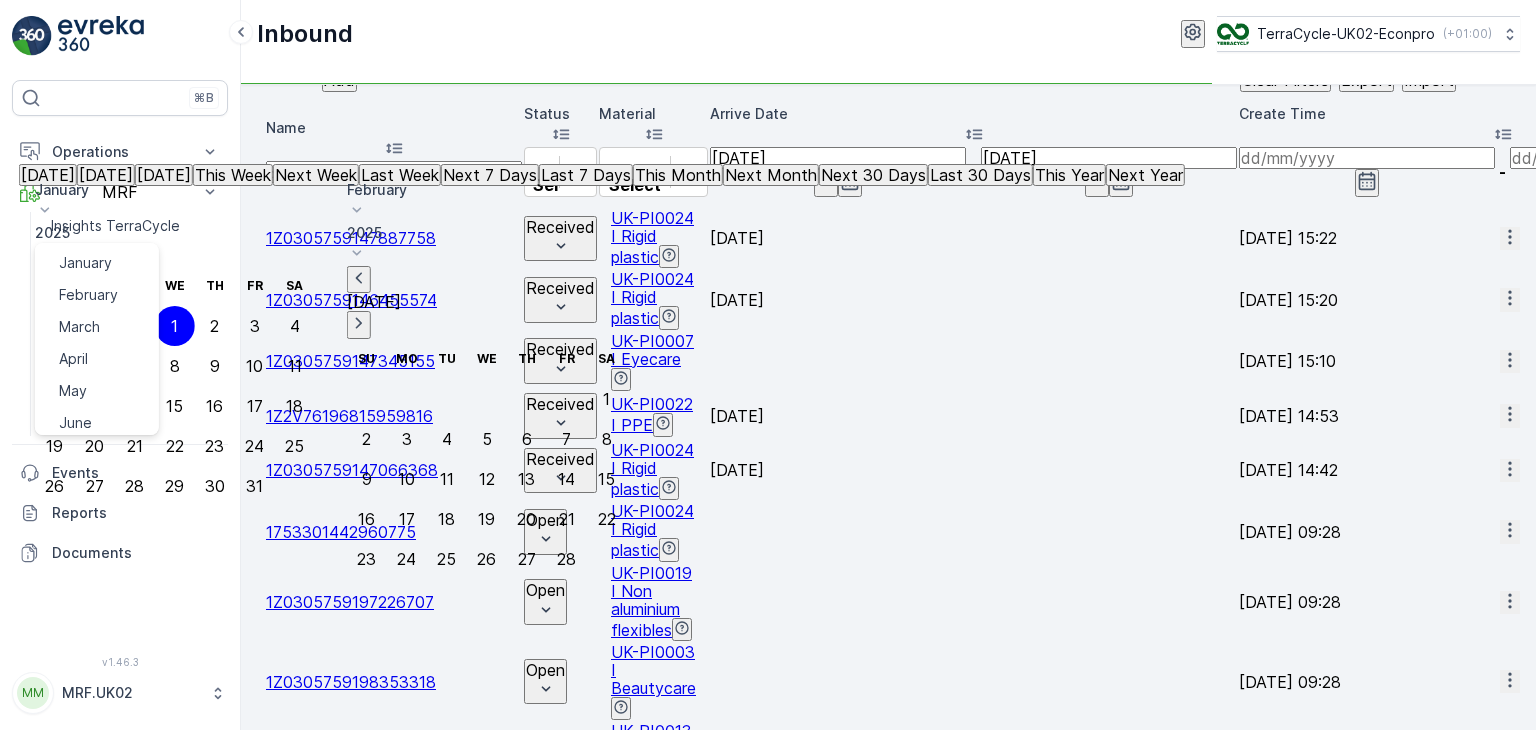 click 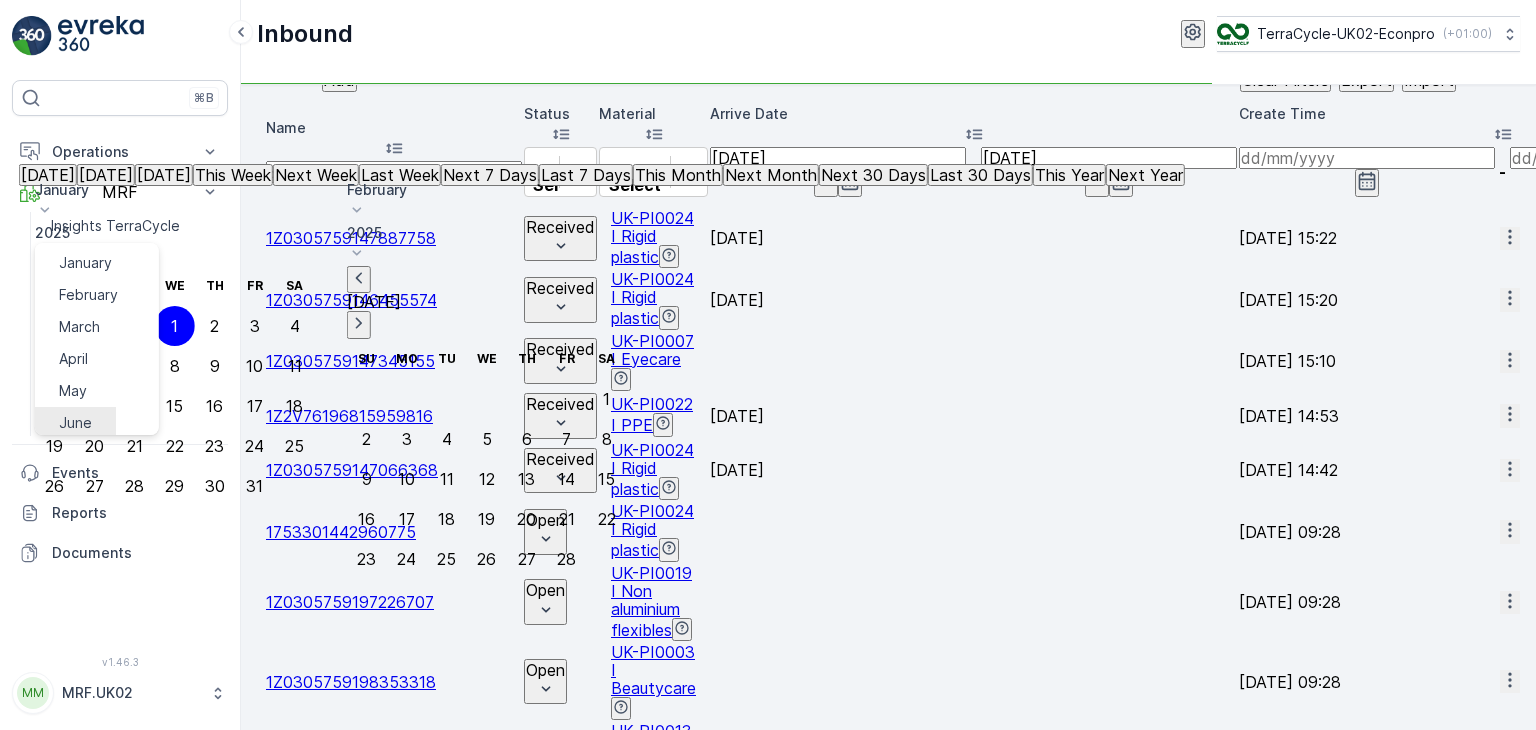 click on "January January February March April May June July August September October November [DATE] Su Mo Tu We Th Fr Sa 1 2 3 4 5 6 7 8 9 10 11 12 13 14 15 16 17 18 19 20 21 22 23 24 25 26 27 28 29 30 31" at bounding box center (175, 379) 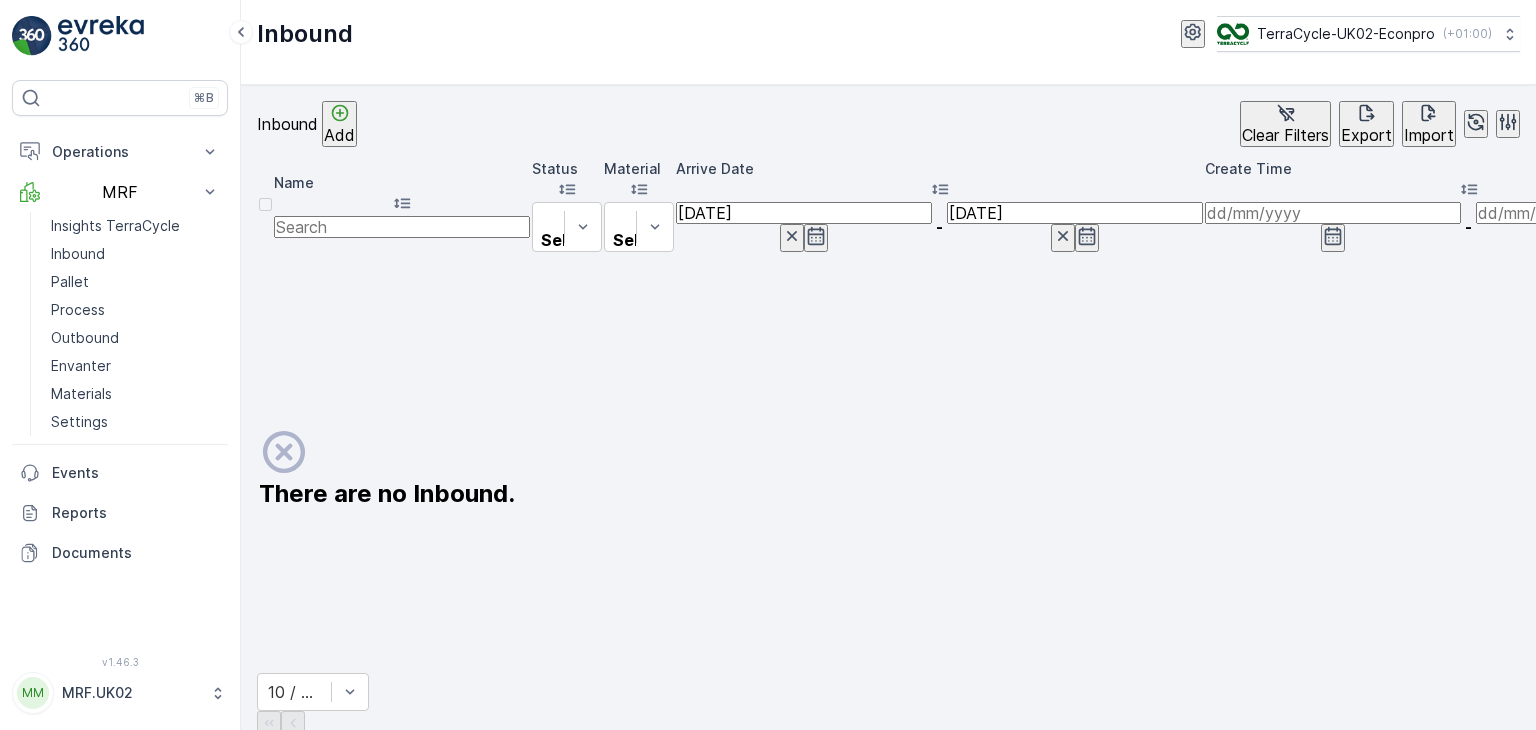 click 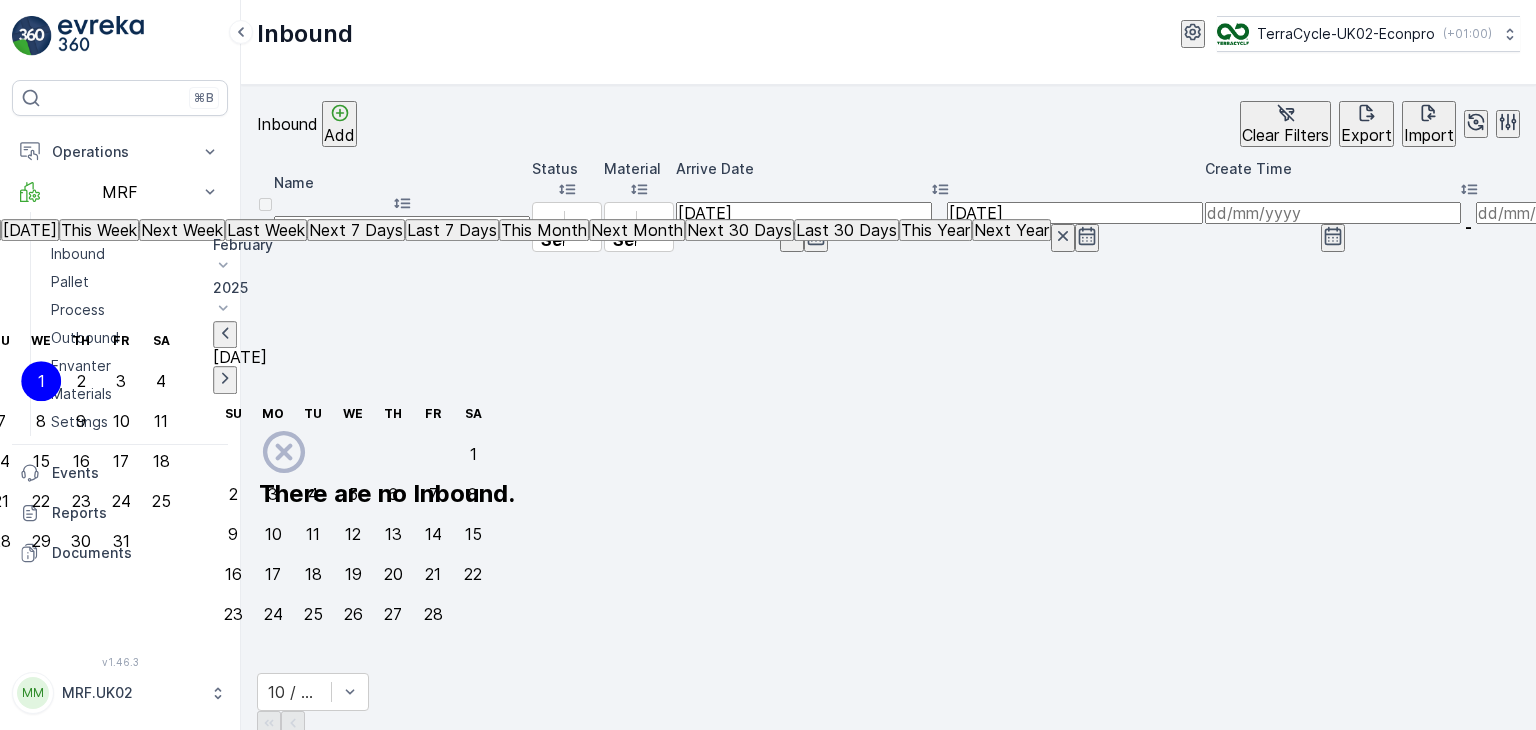 click on "1" at bounding box center [41, 381] 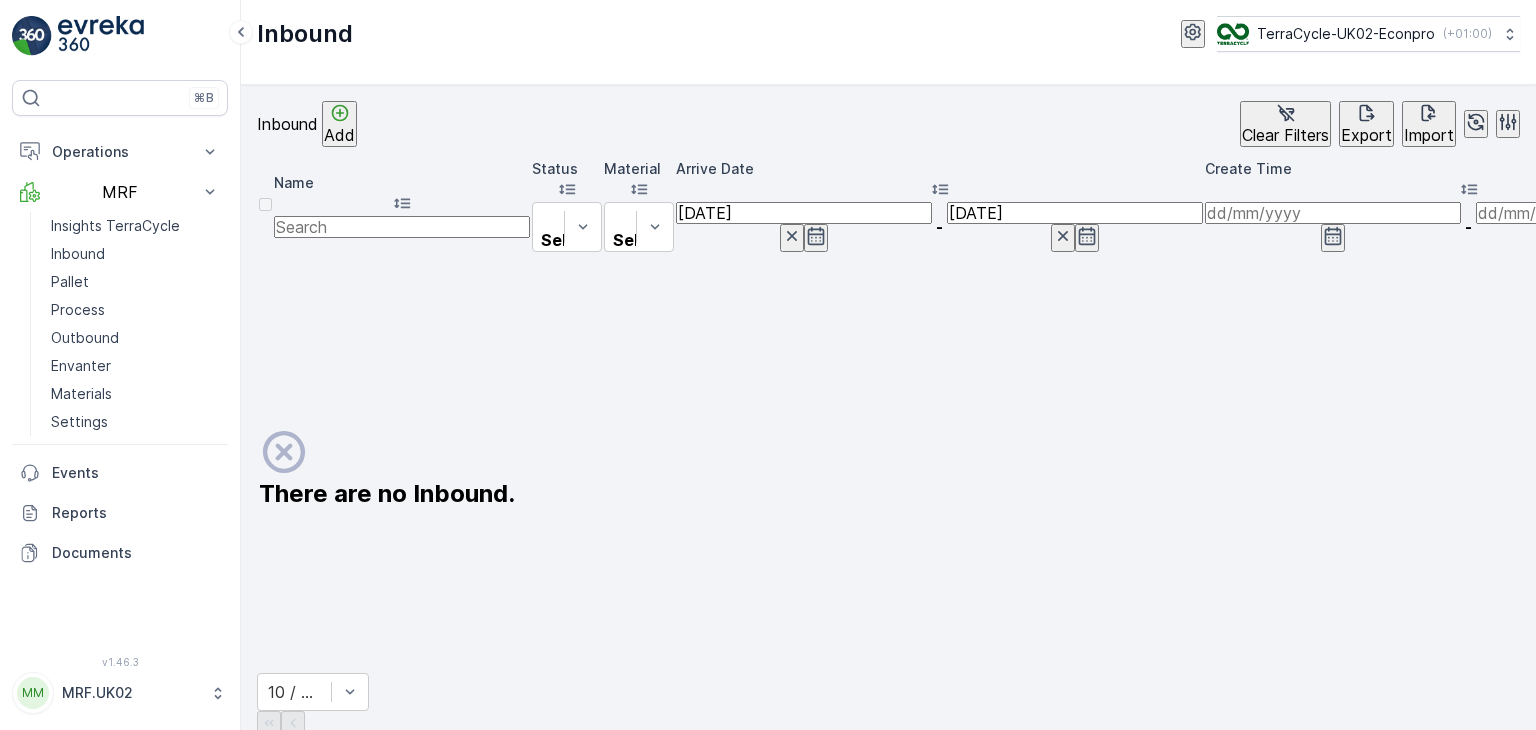 click 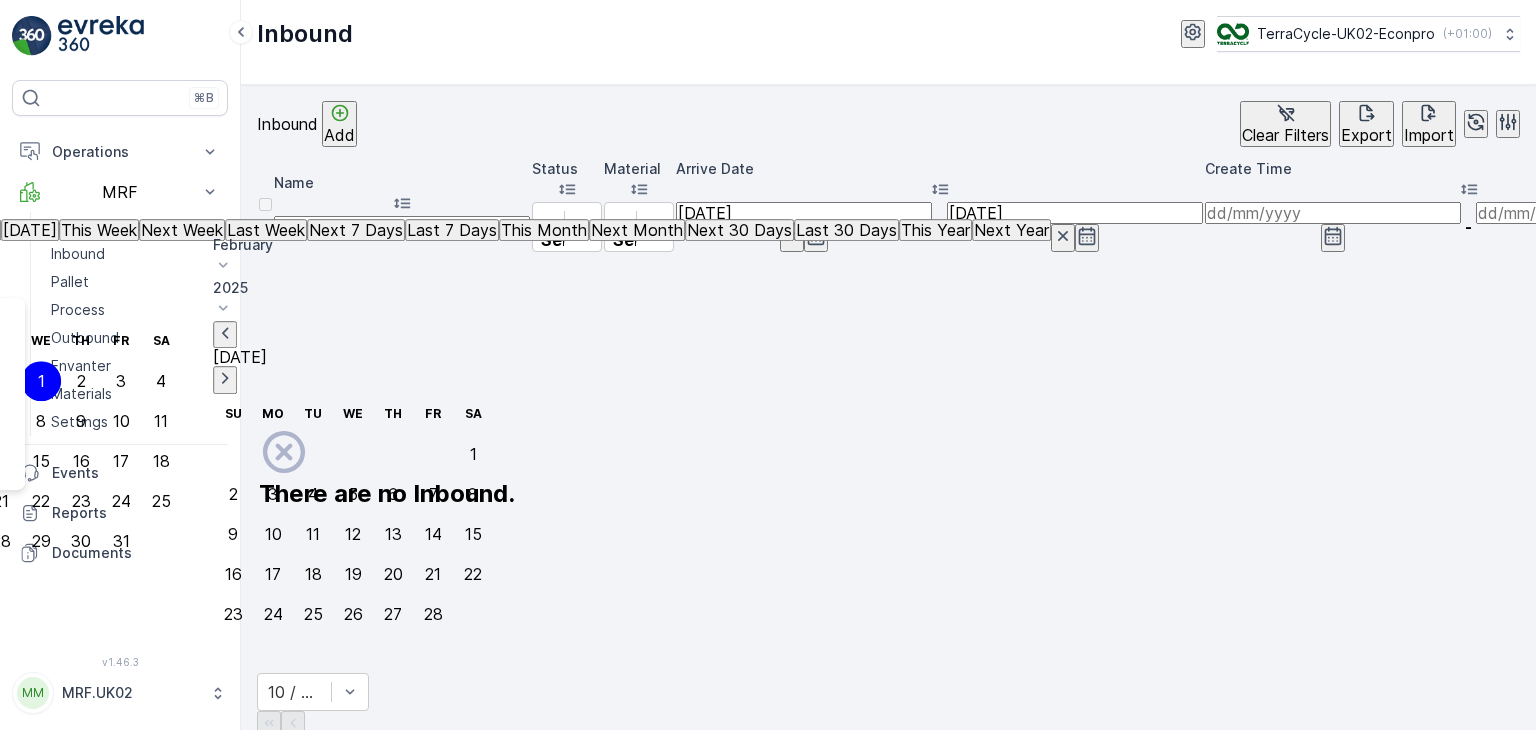 click 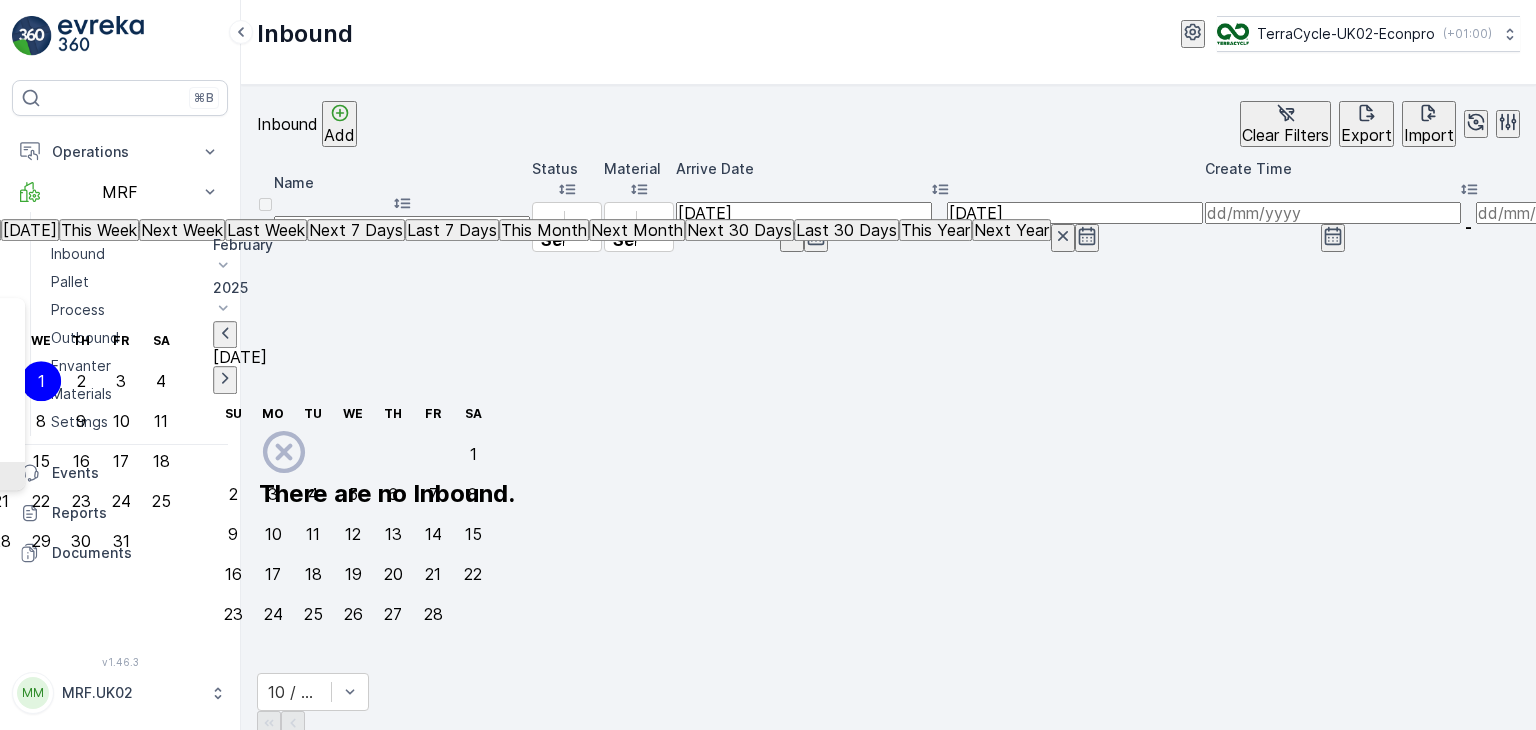 click on "June" at bounding box center [-59, 478] 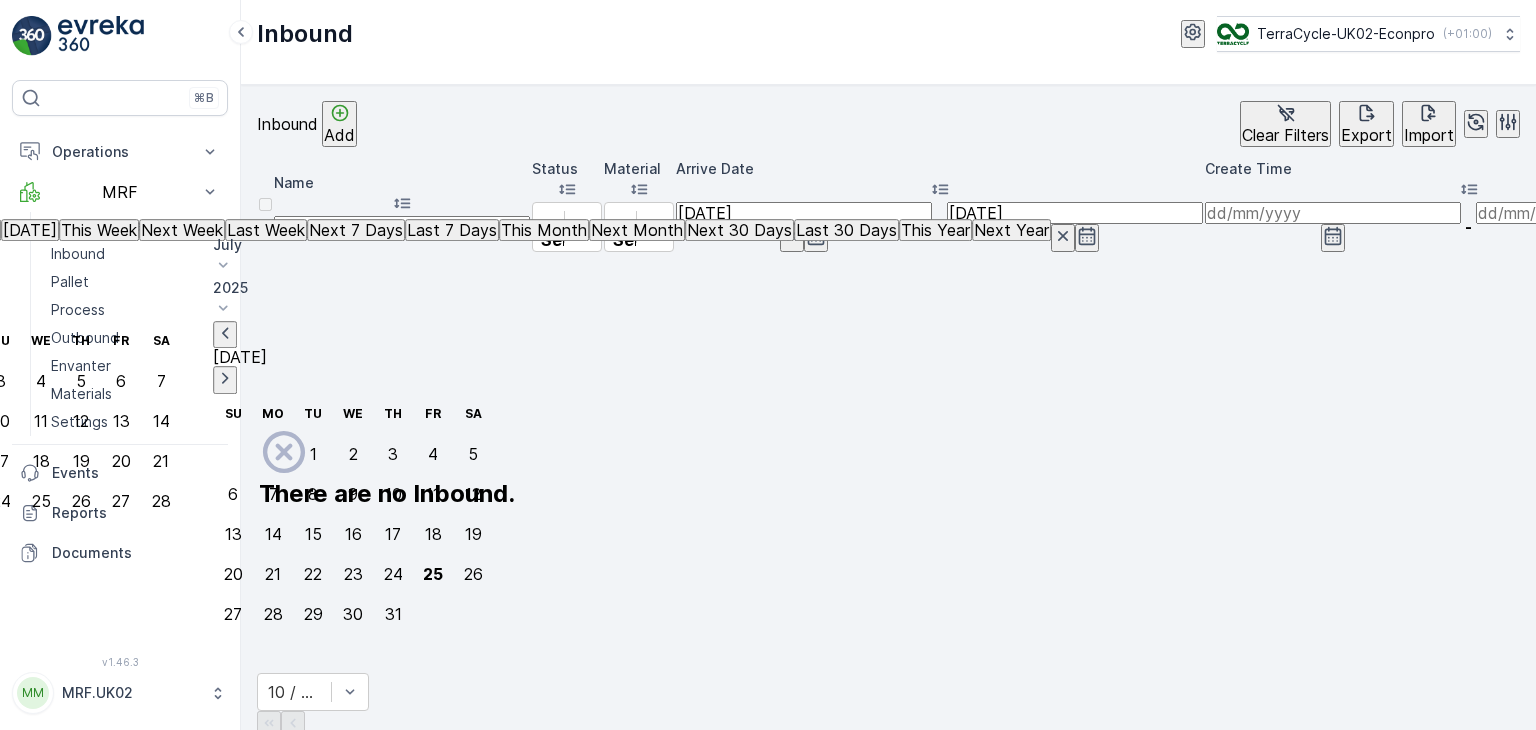 click on "30" at bounding box center [-39, 541] 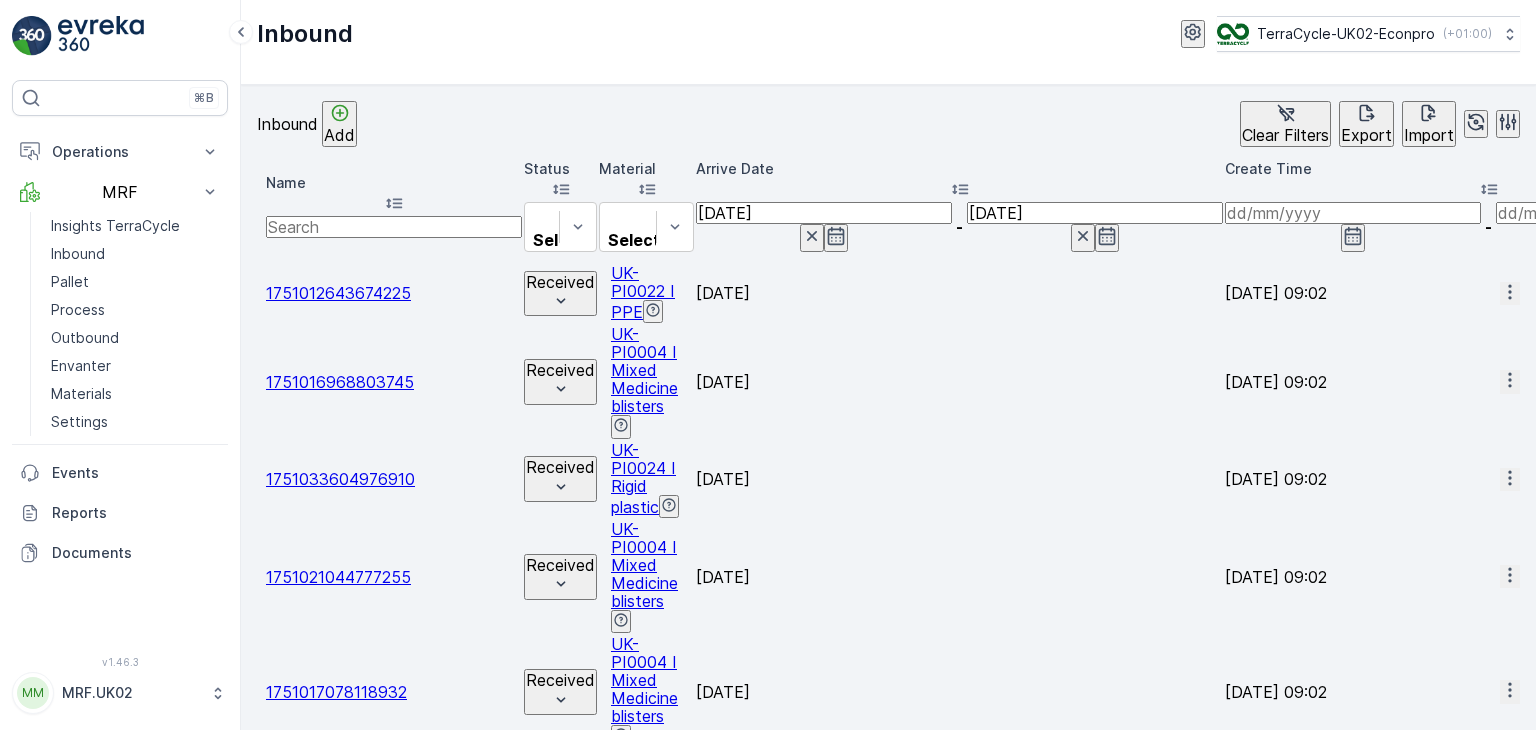 scroll, scrollTop: 56, scrollLeft: 0, axis: vertical 